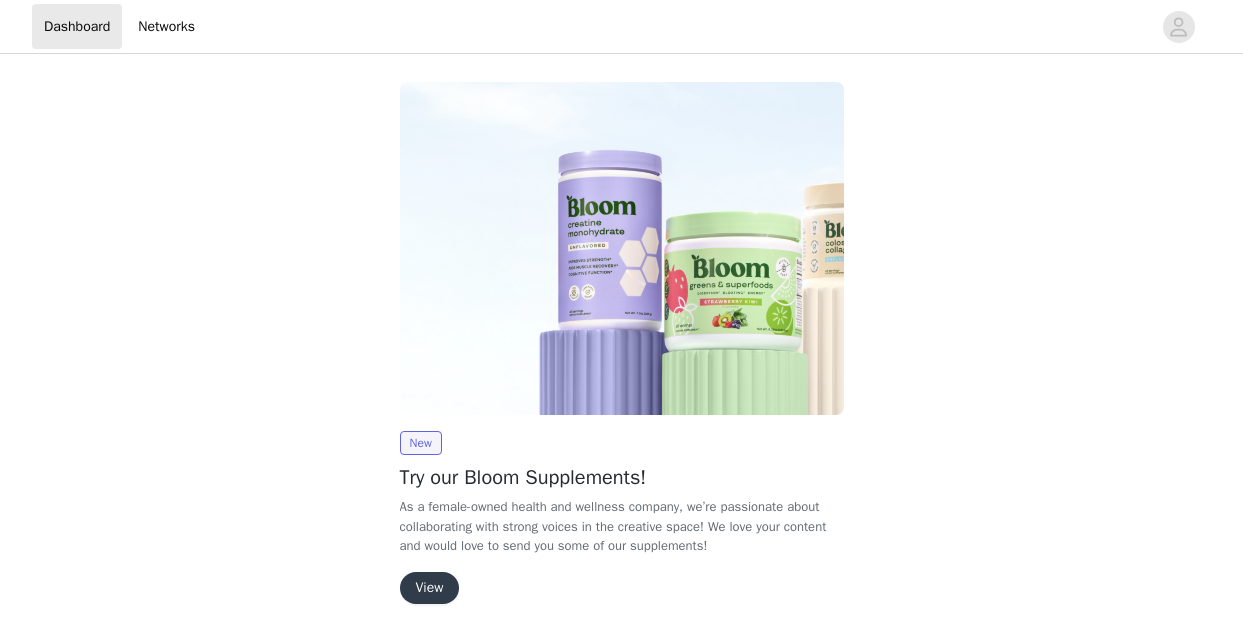 scroll, scrollTop: 0, scrollLeft: 0, axis: both 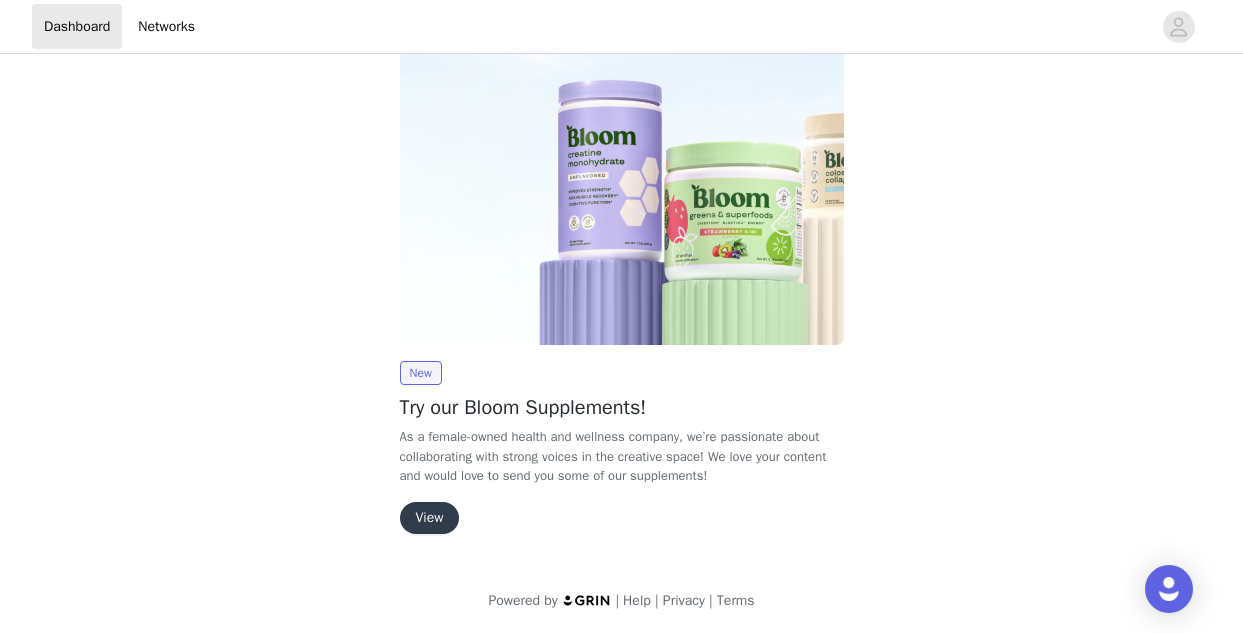 click on "View" at bounding box center [430, 518] 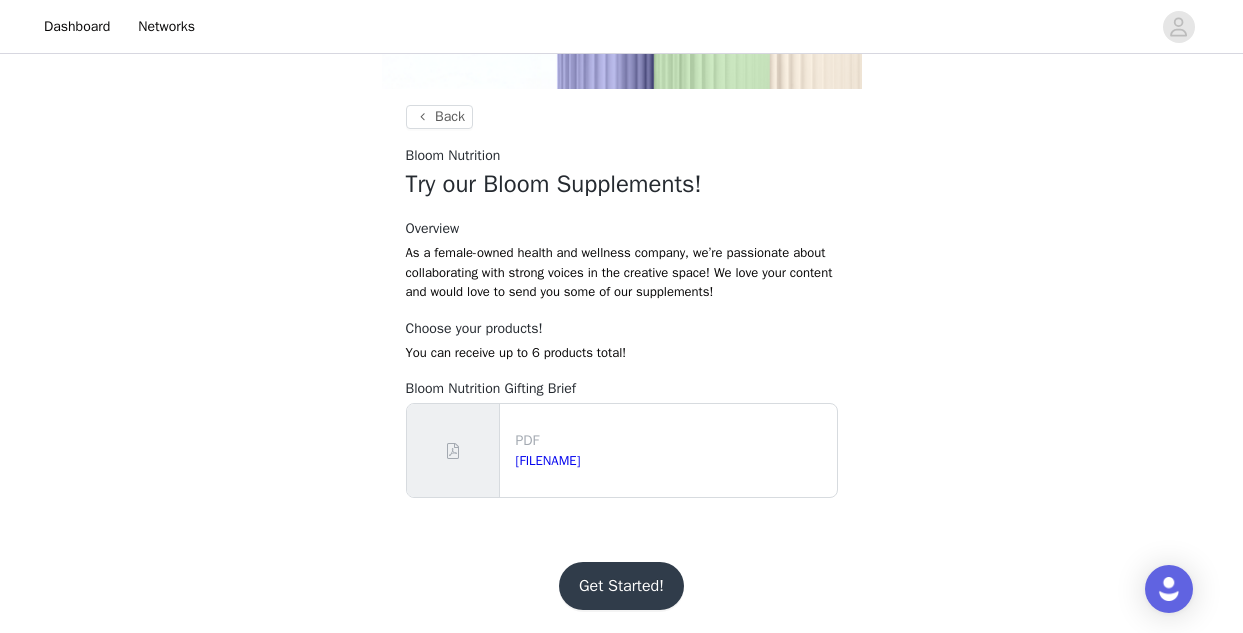 scroll, scrollTop: 231, scrollLeft: 0, axis: vertical 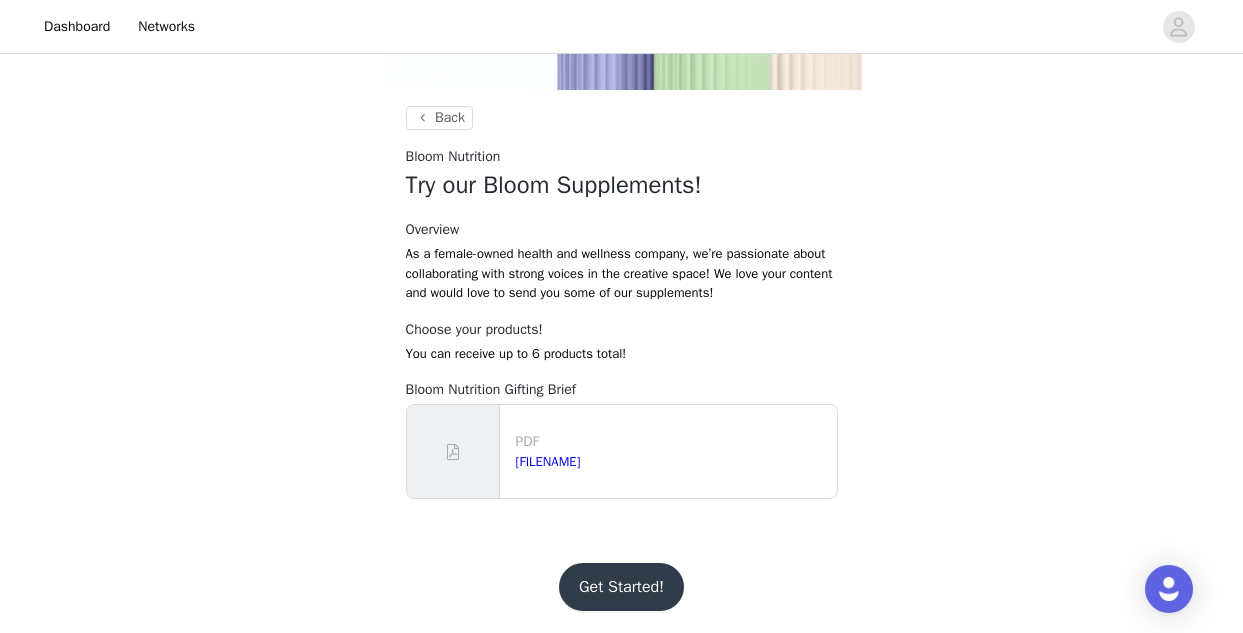click on "Get Started!" at bounding box center [621, 587] 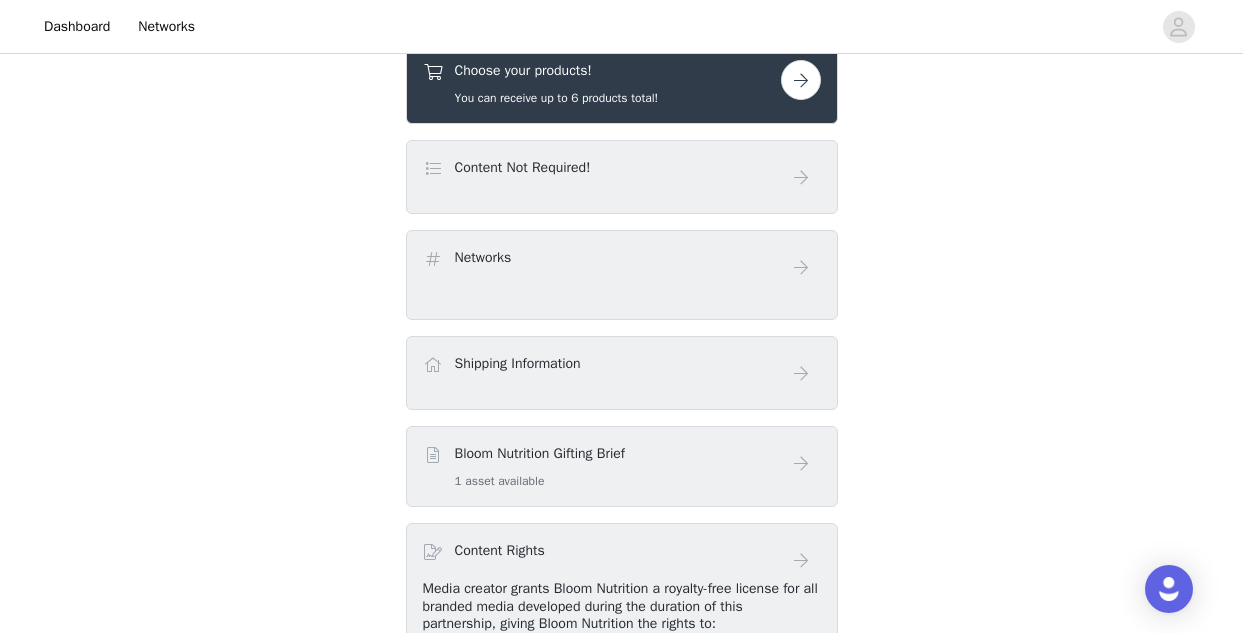 scroll, scrollTop: 347, scrollLeft: 0, axis: vertical 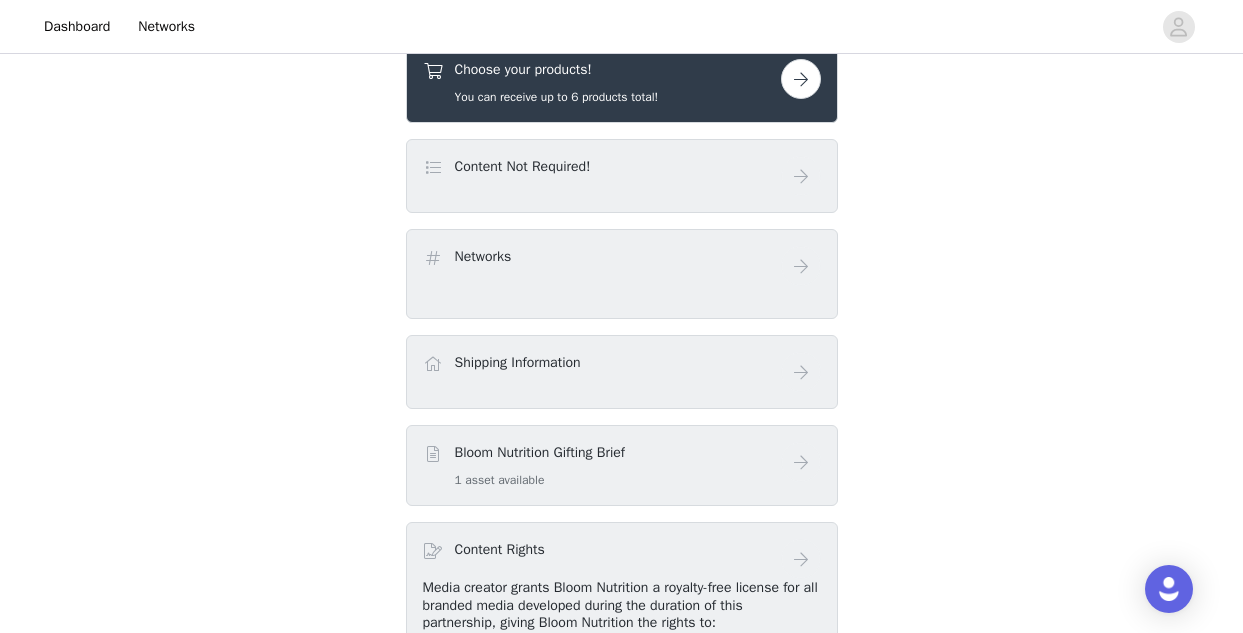 click on "Content Not Required!" at bounding box center [622, 176] 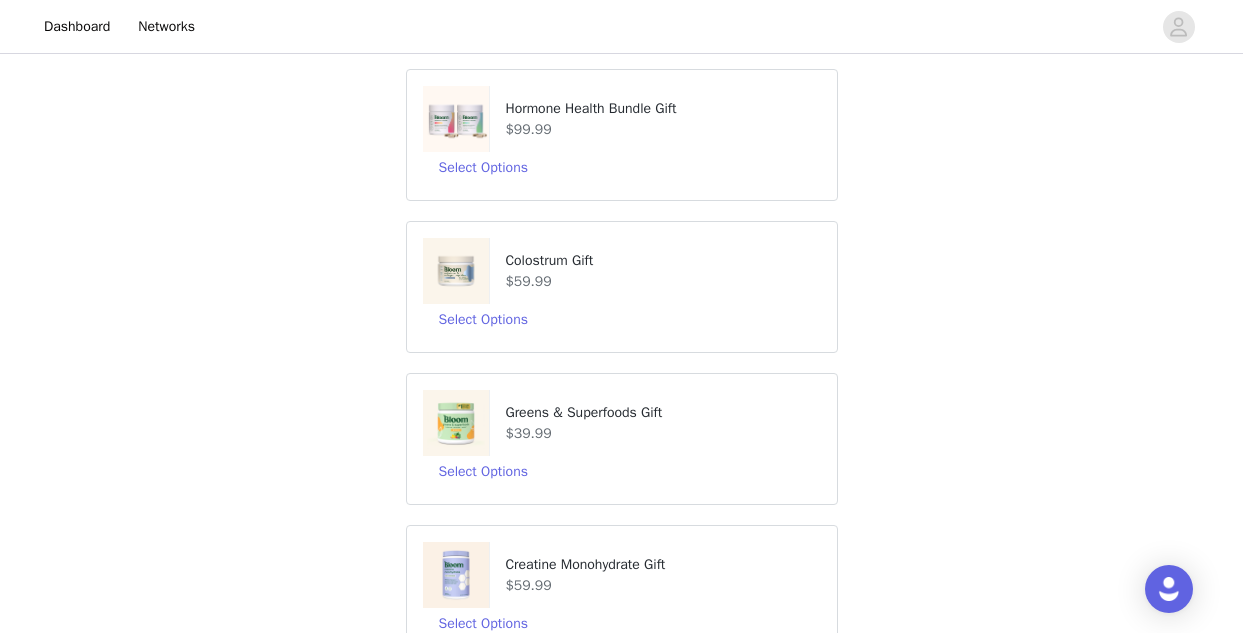 scroll, scrollTop: 307, scrollLeft: 0, axis: vertical 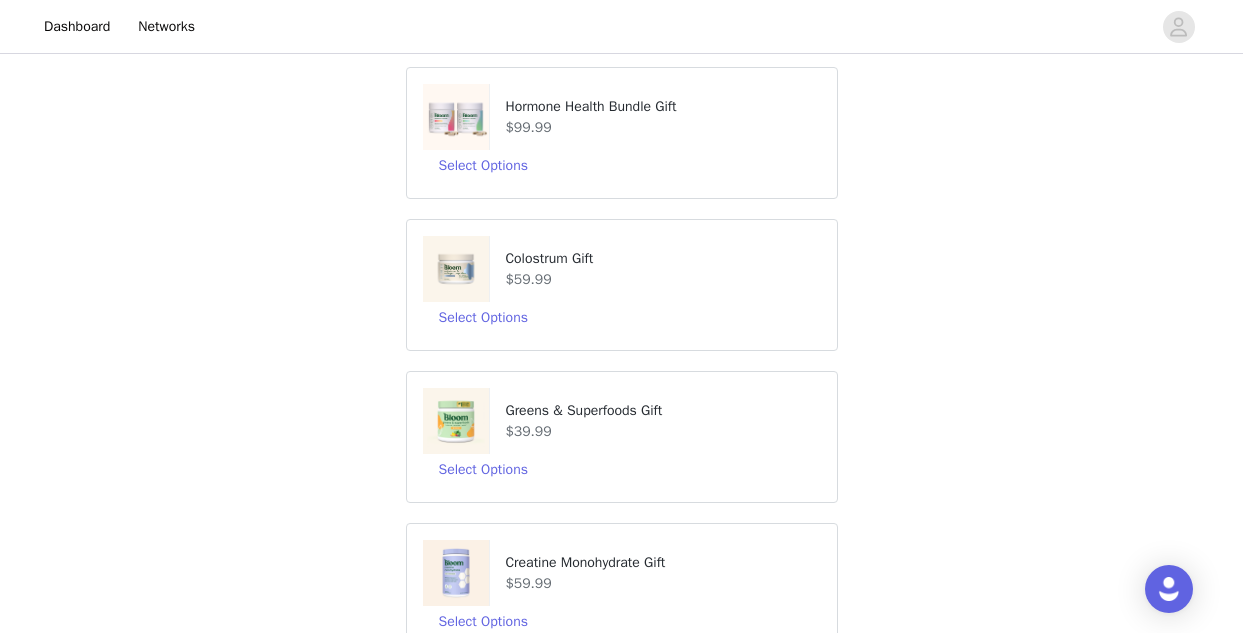 click on "$59.99" at bounding box center (662, 279) 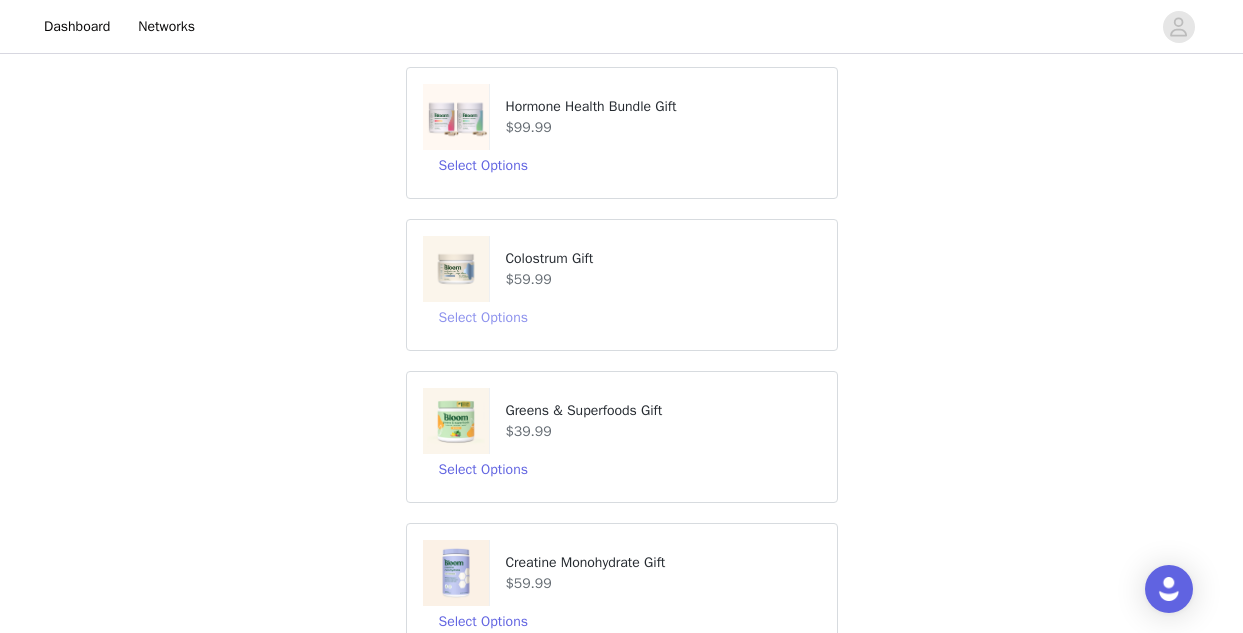 click on "Select Options" at bounding box center [483, 318] 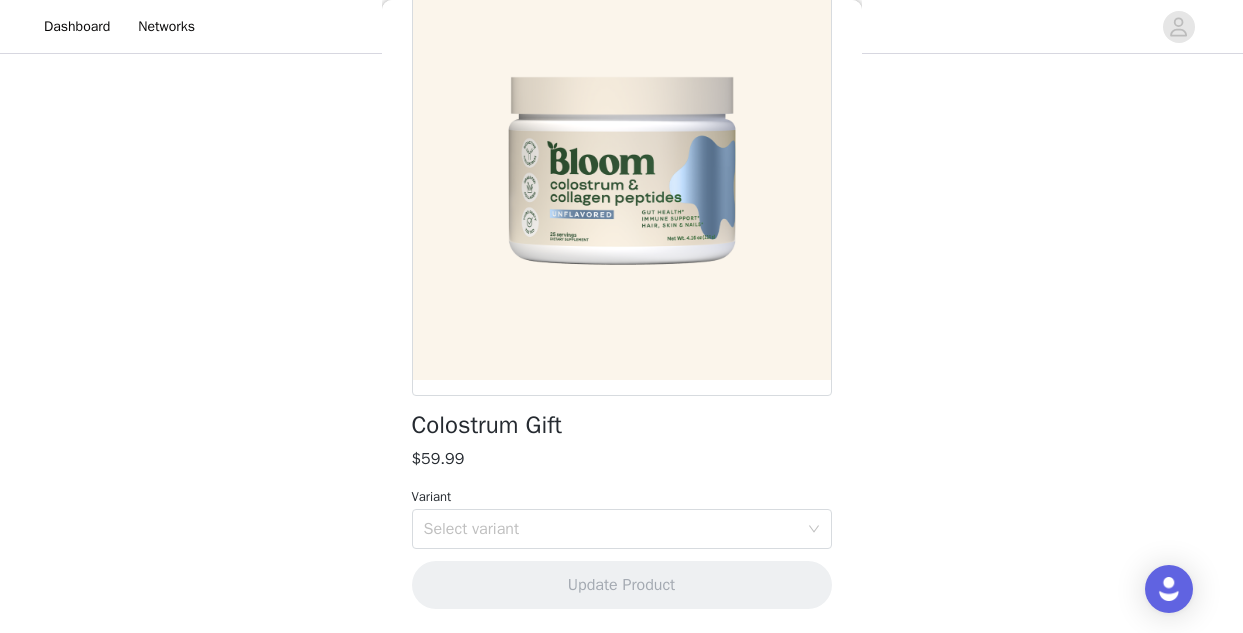 scroll, scrollTop: 153, scrollLeft: 0, axis: vertical 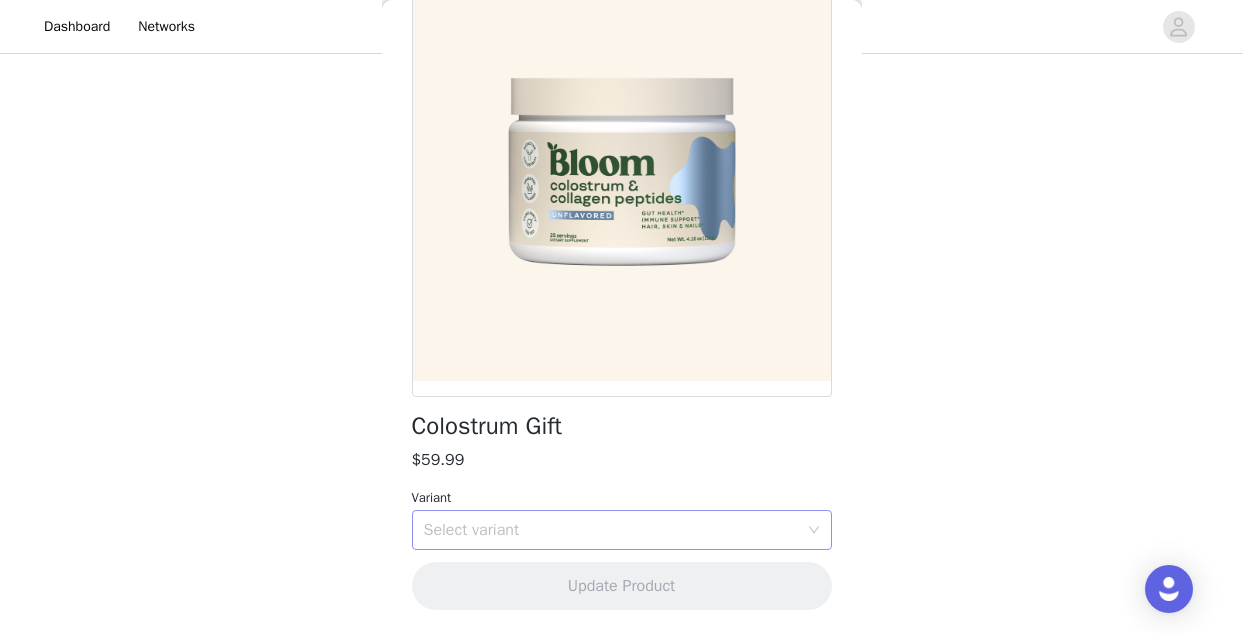 click on "Select variant" at bounding box center (611, 530) 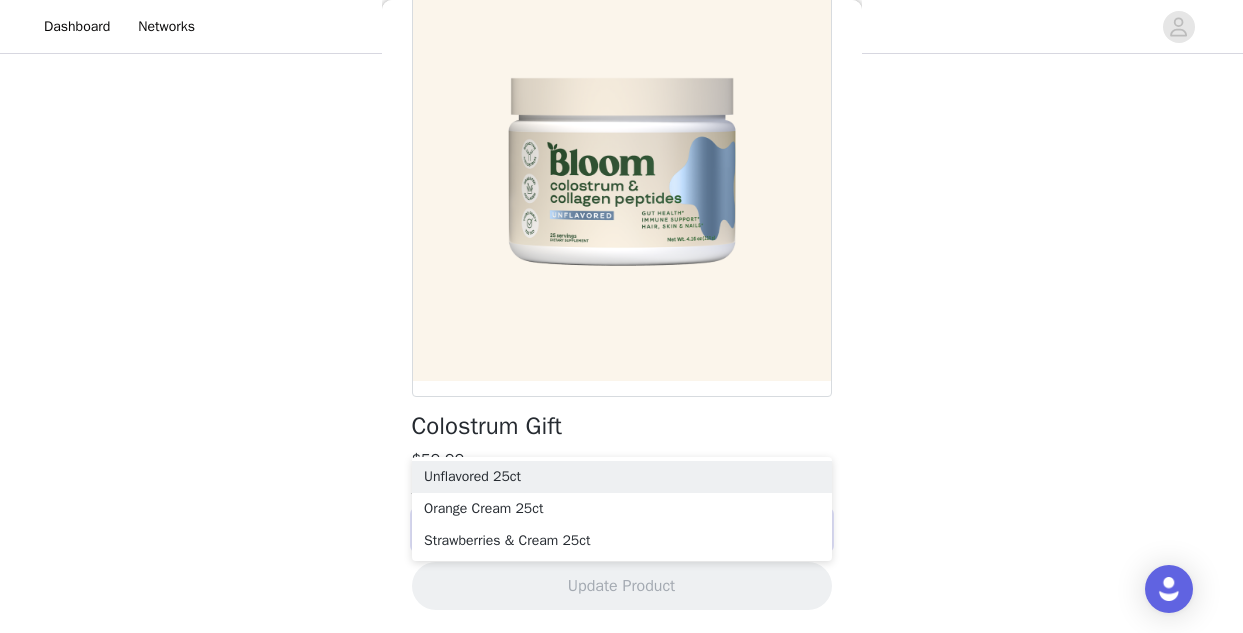 scroll, scrollTop: 450, scrollLeft: 0, axis: vertical 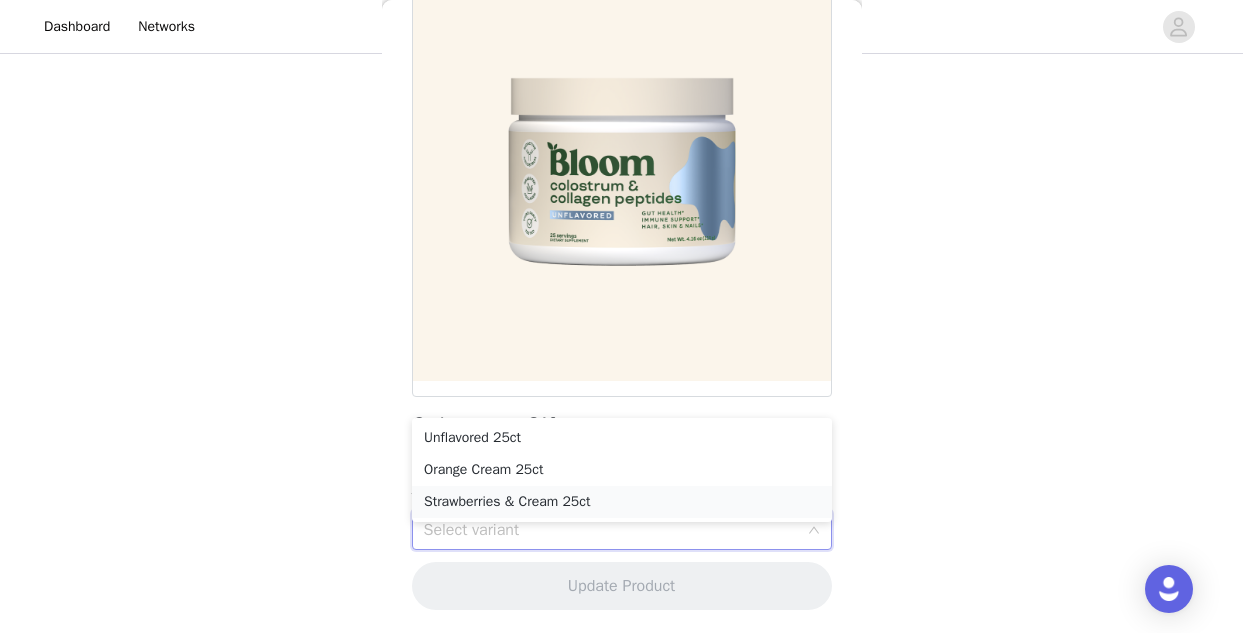 click on "Strawberries & Cream 25ct" at bounding box center [622, 502] 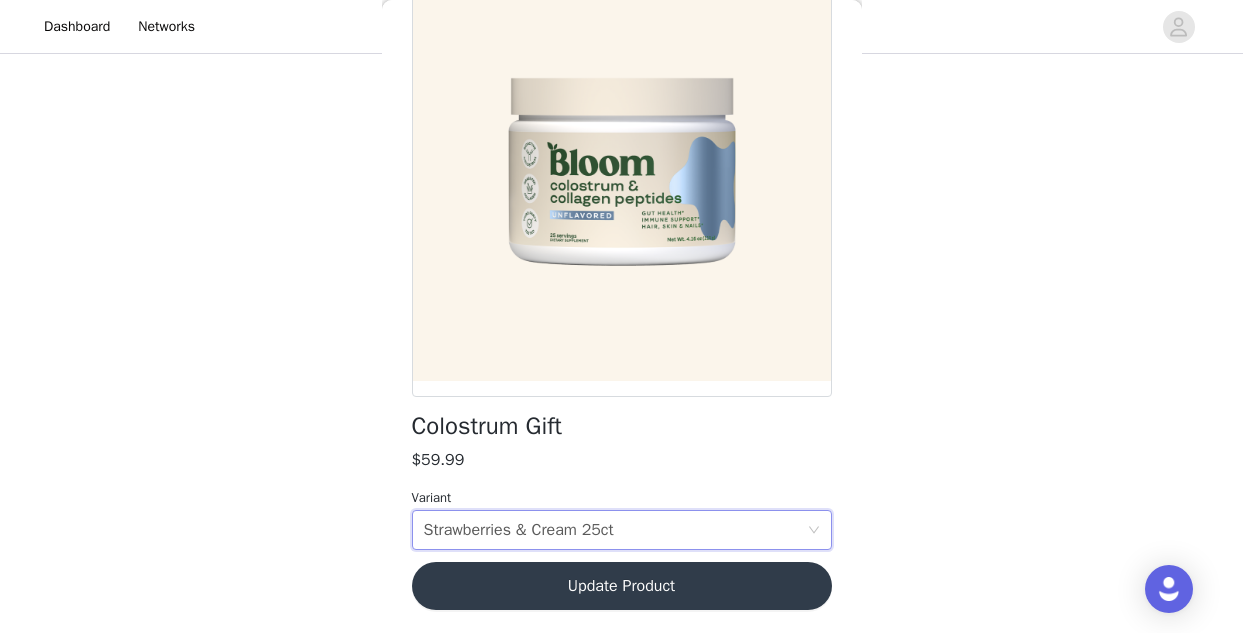 click on "Update Product" at bounding box center (622, 586) 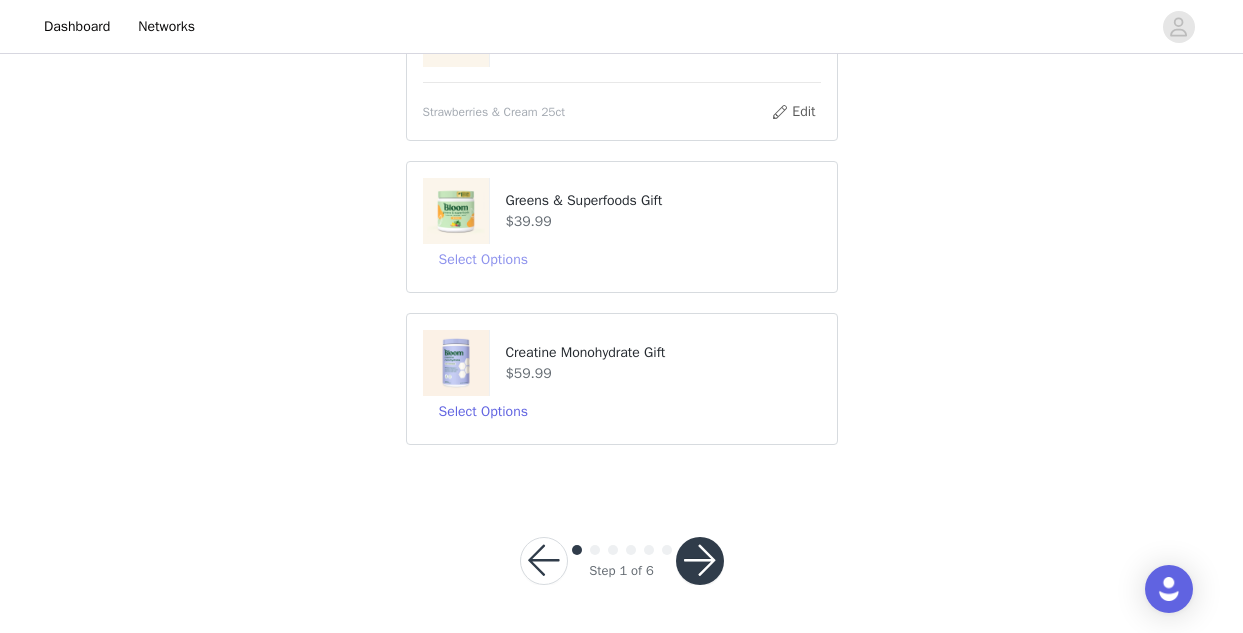 scroll, scrollTop: 541, scrollLeft: 0, axis: vertical 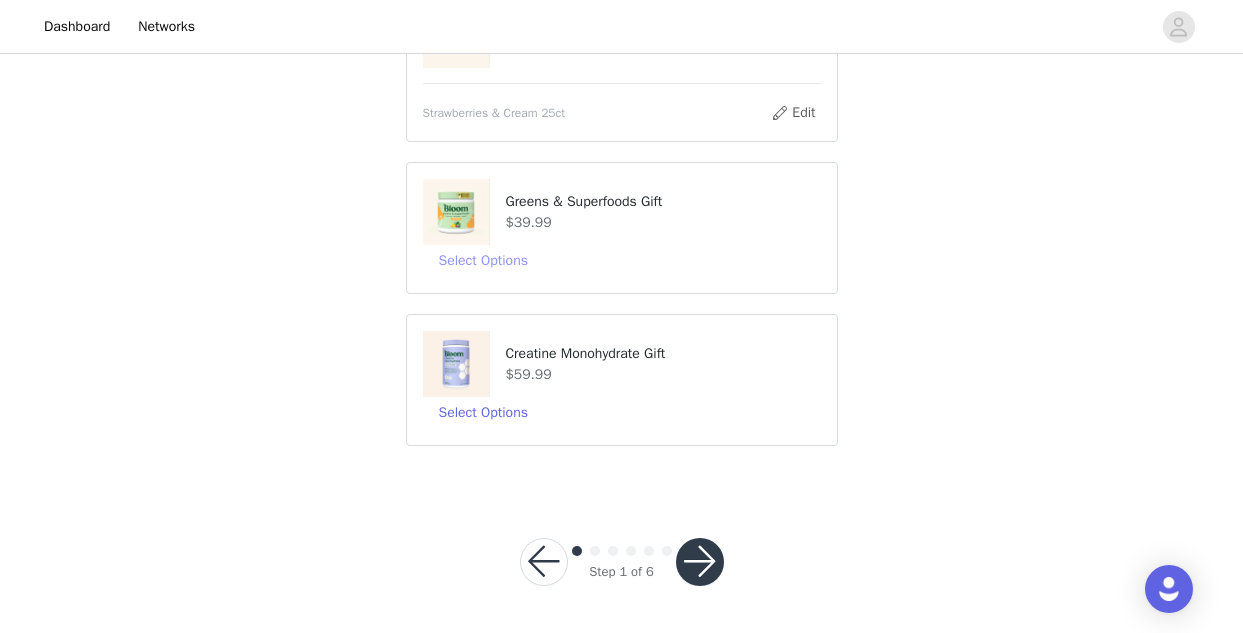 click on "Select Options" at bounding box center (483, 261) 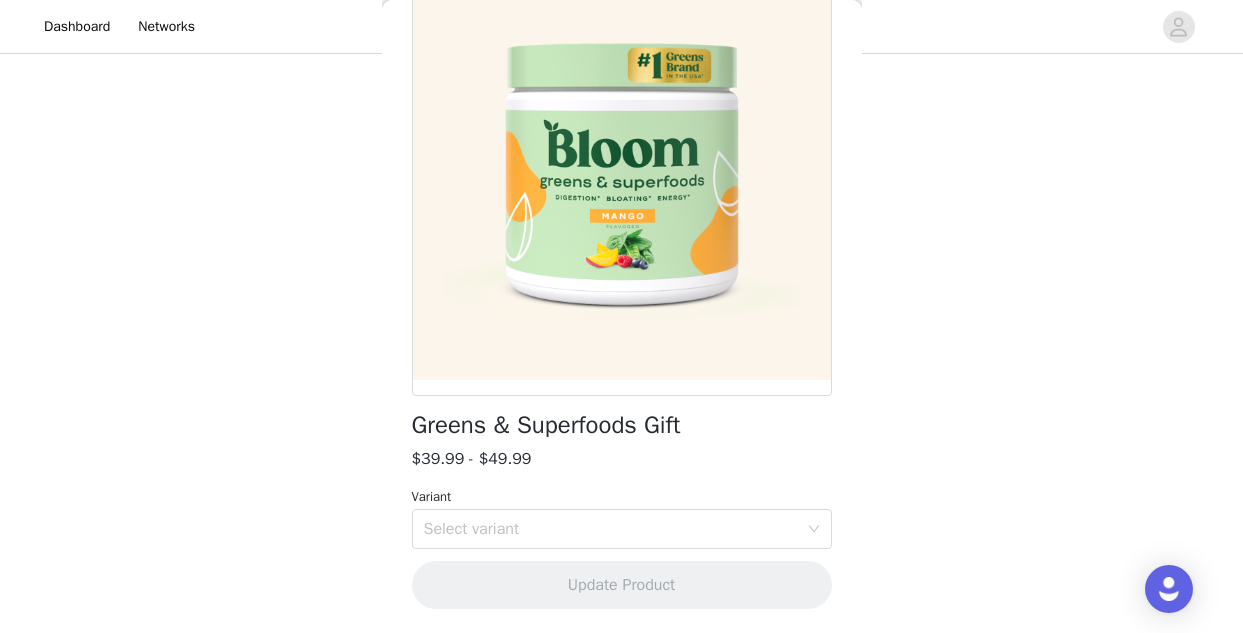 scroll, scrollTop: 153, scrollLeft: 0, axis: vertical 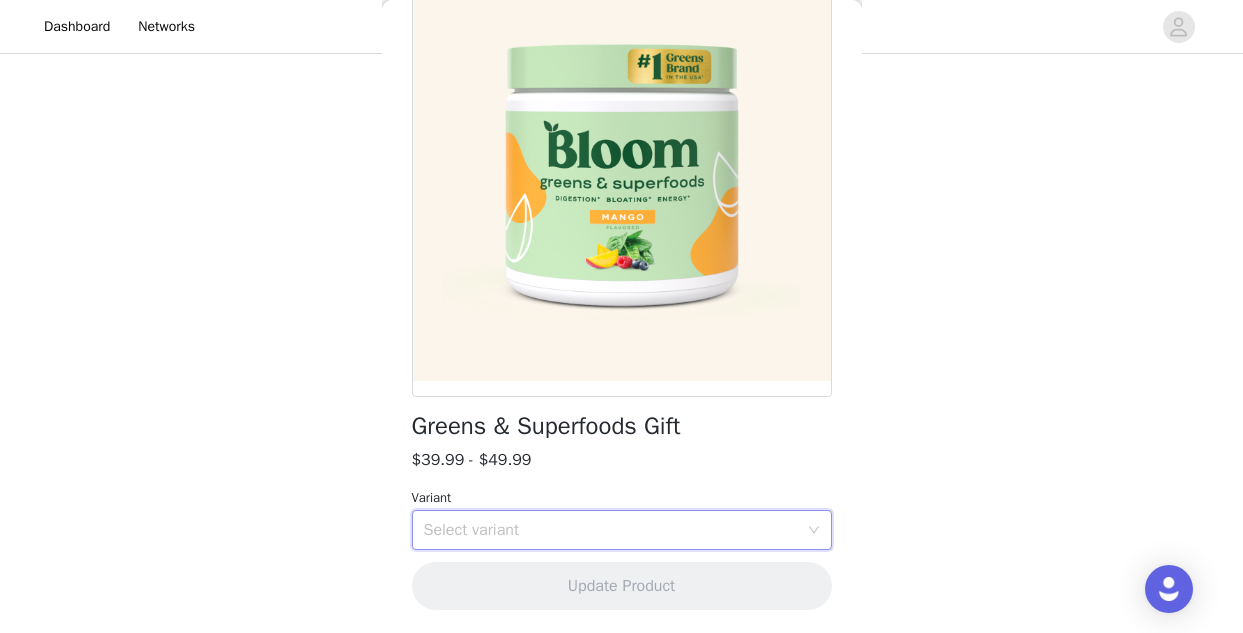click on "Select variant" at bounding box center (615, 530) 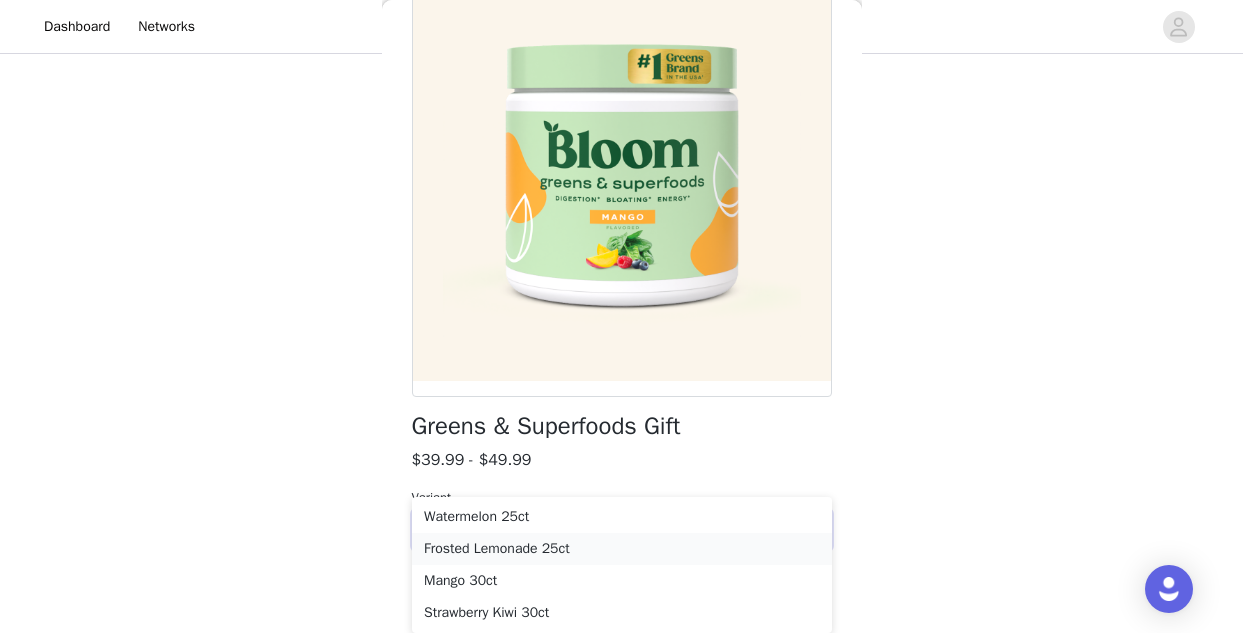 scroll, scrollTop: 597, scrollLeft: 0, axis: vertical 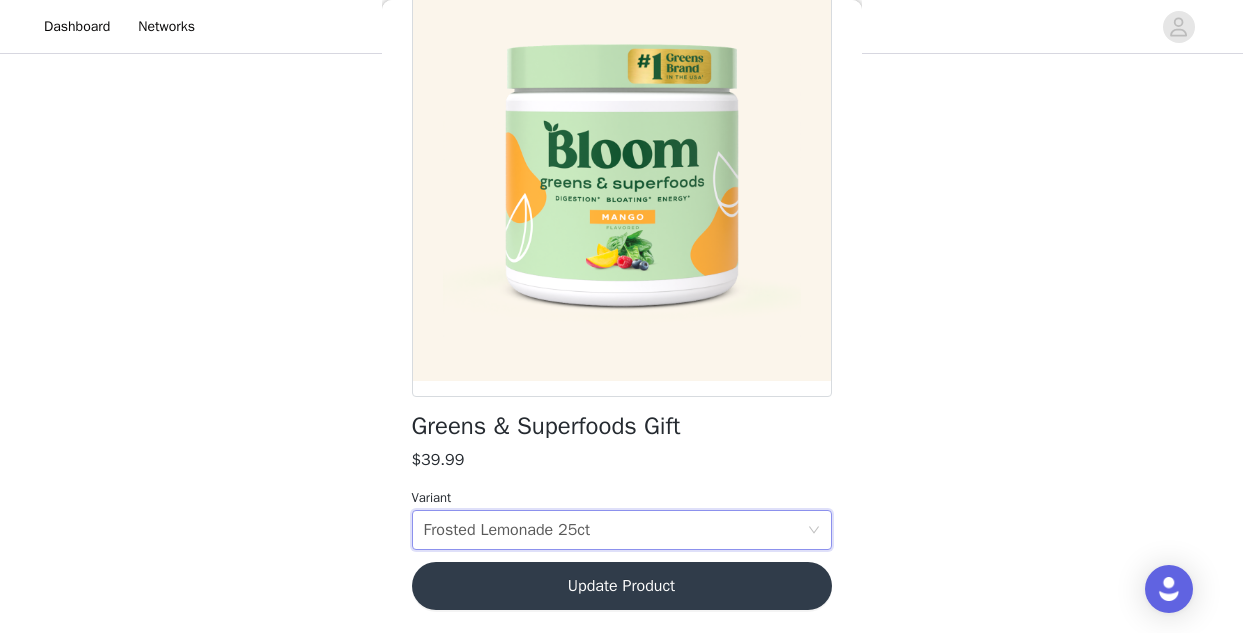 click on "Update Product" at bounding box center (622, 586) 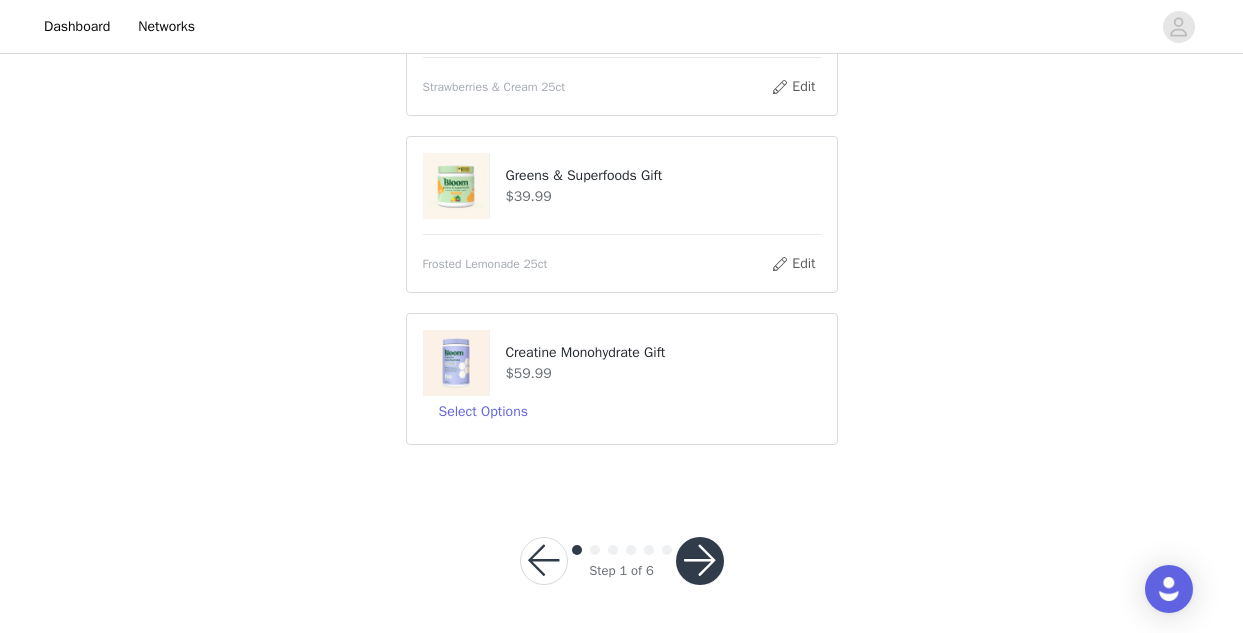 scroll, scrollTop: 566, scrollLeft: 0, axis: vertical 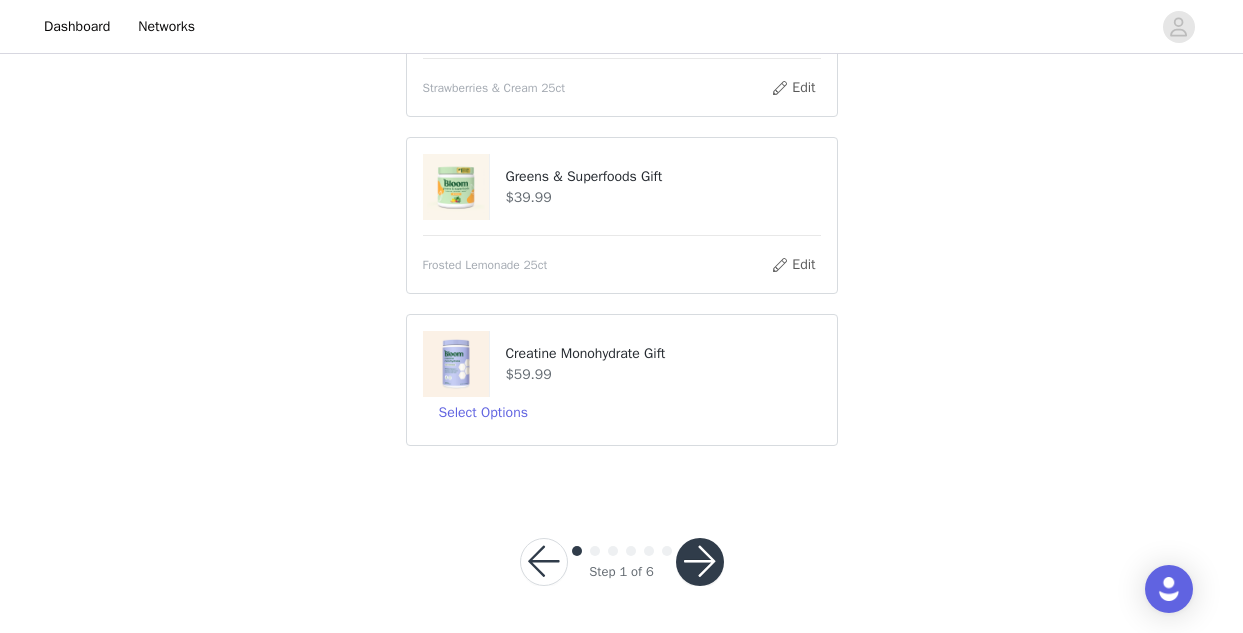 click at bounding box center (700, 562) 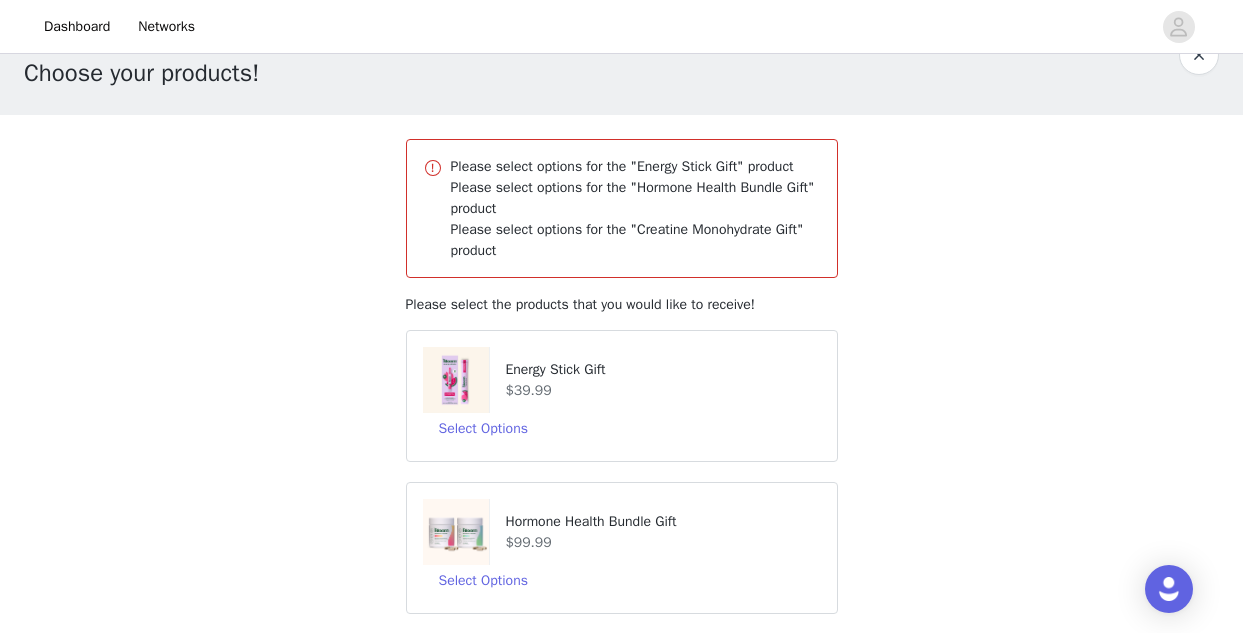scroll, scrollTop: 57, scrollLeft: 0, axis: vertical 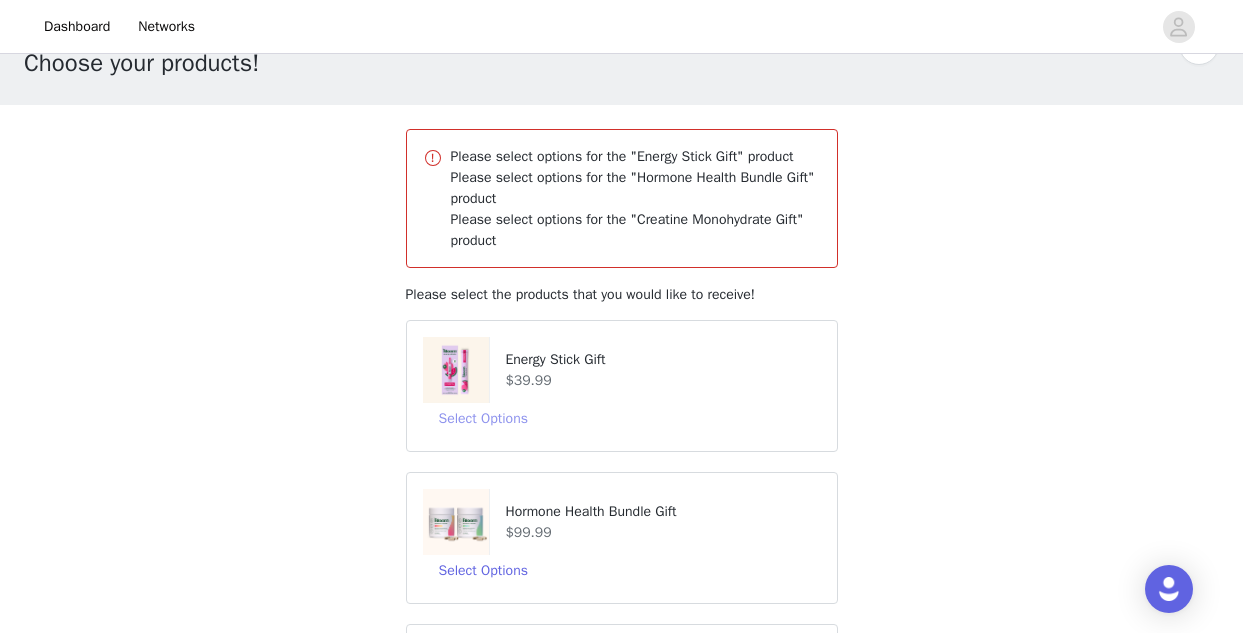 click on "Select Options" at bounding box center (483, 419) 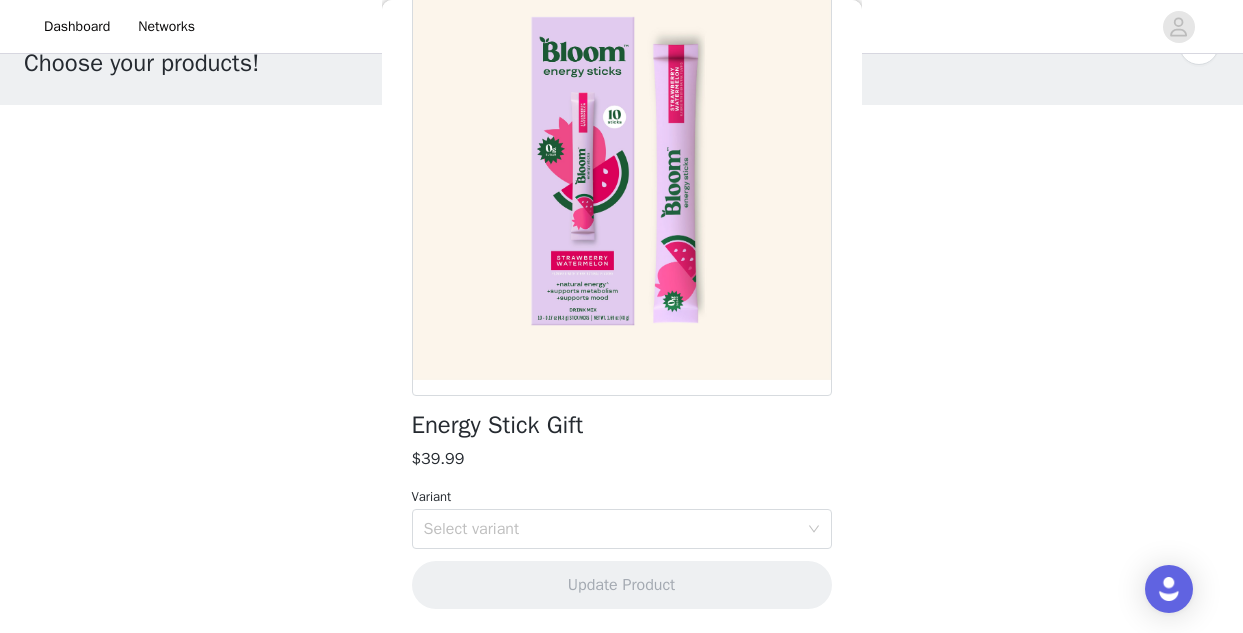 scroll, scrollTop: 153, scrollLeft: 0, axis: vertical 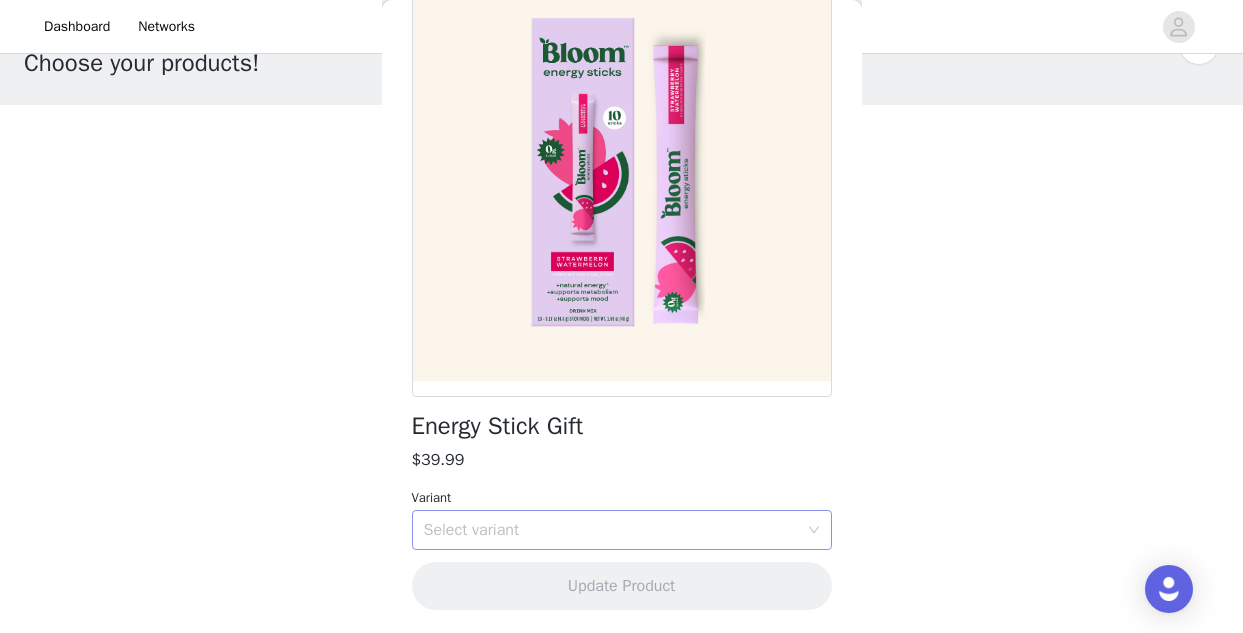click on "Select variant" at bounding box center (611, 530) 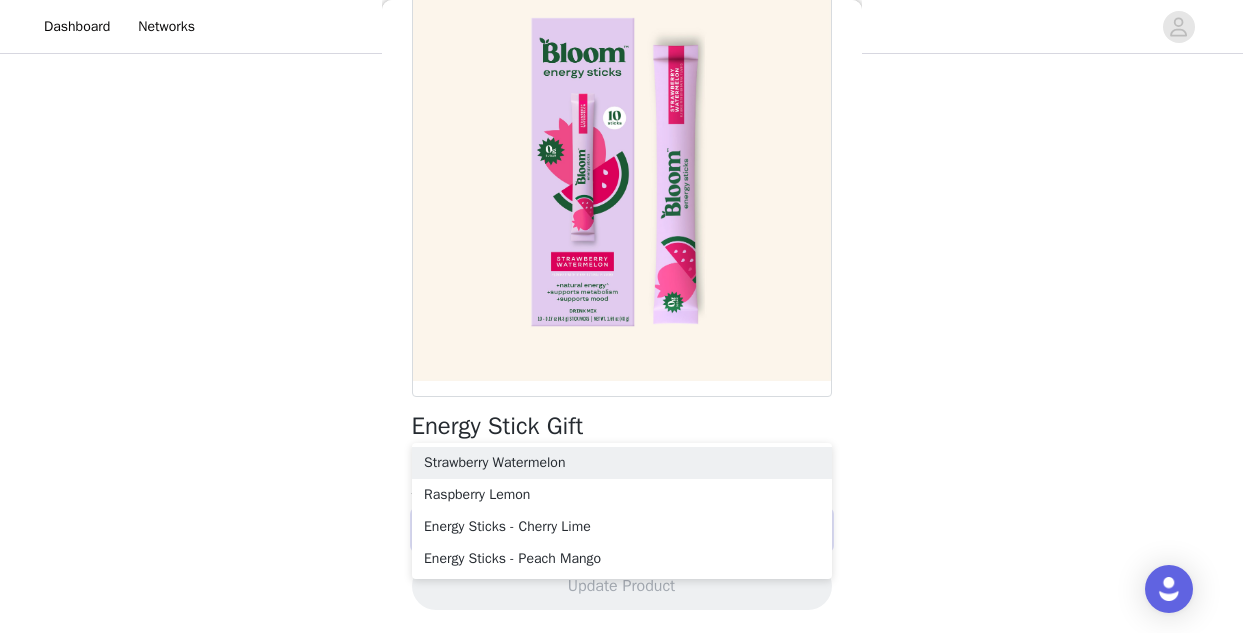 scroll, scrollTop: 171, scrollLeft: 0, axis: vertical 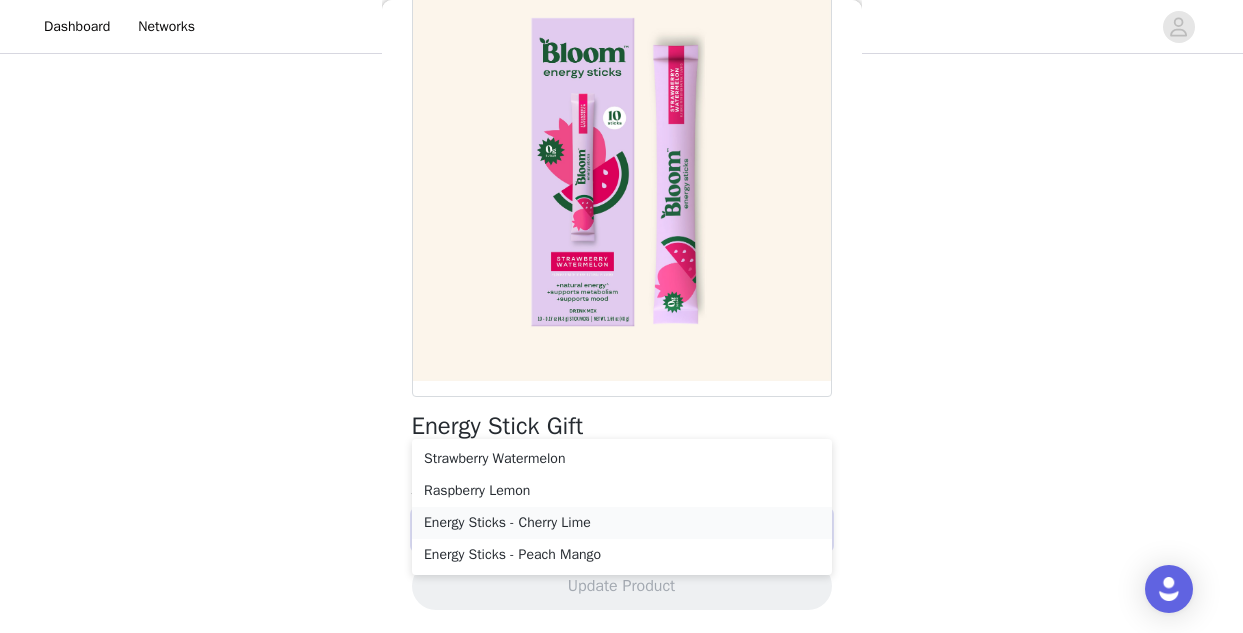 click on "Energy Sticks - Cherry Lime" at bounding box center [622, 523] 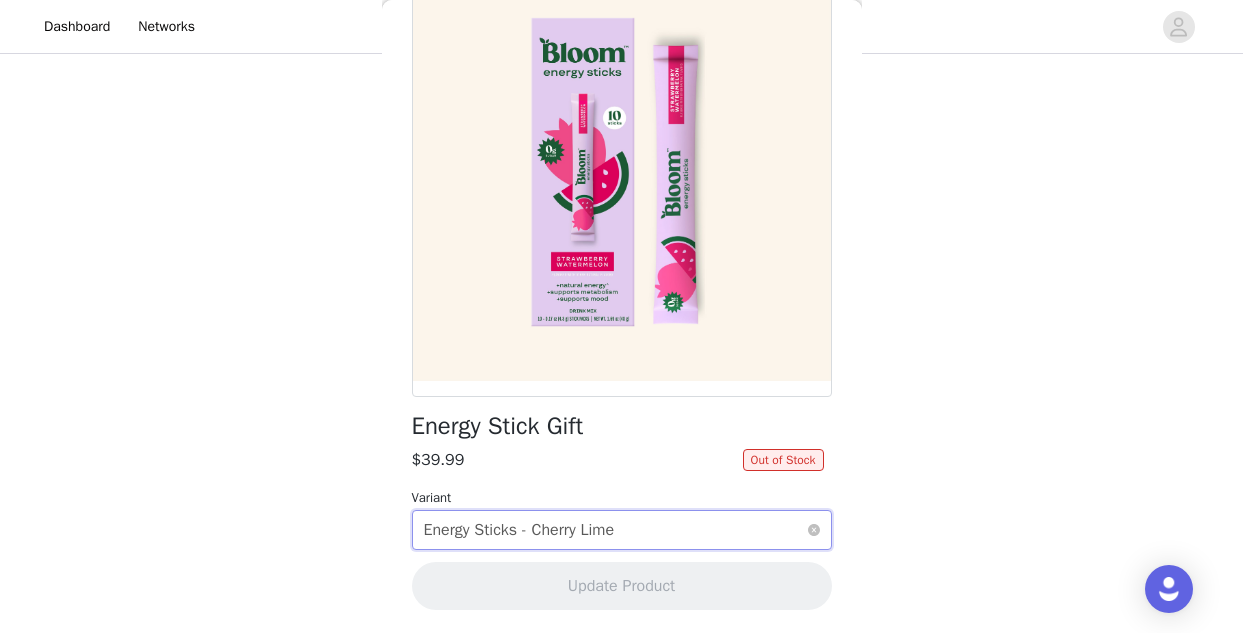 click on "Energy Sticks - Cherry Lime" at bounding box center (519, 530) 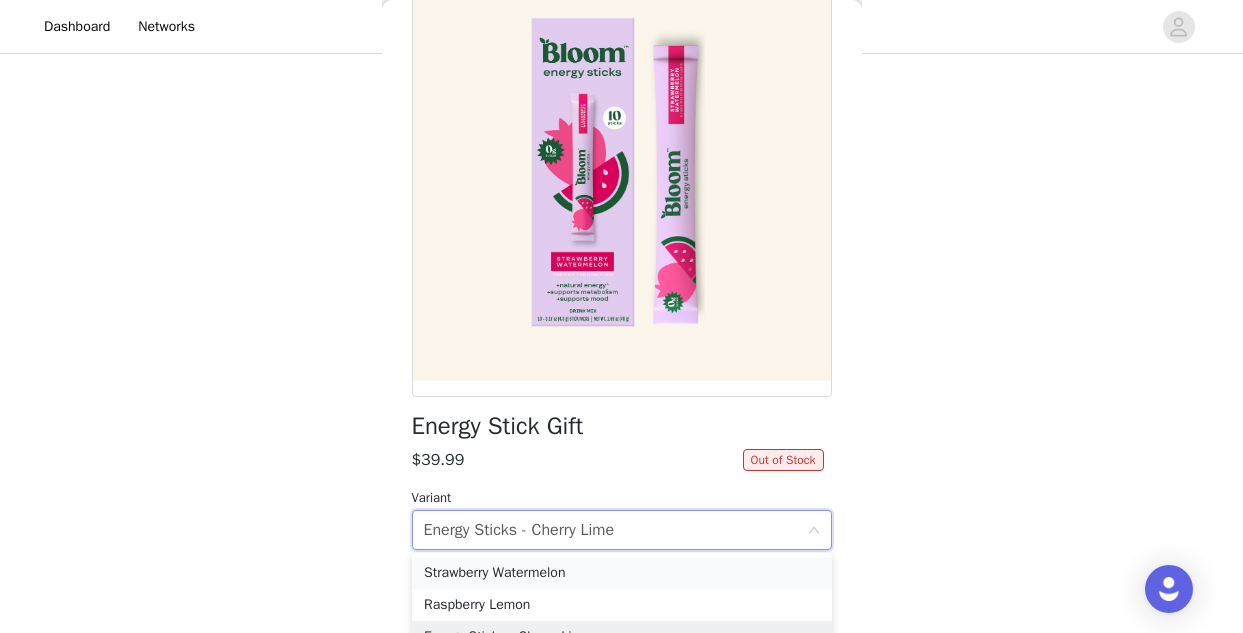 click on "Strawberry Watermelon" at bounding box center [622, 573] 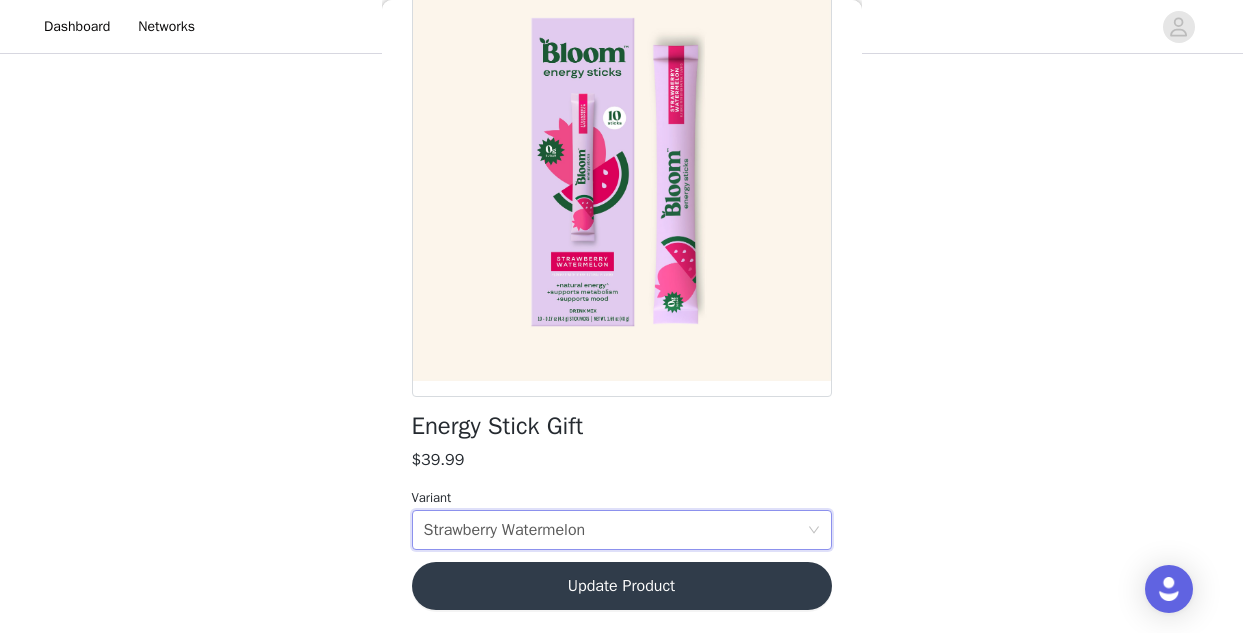 click on "Update Product" at bounding box center [622, 586] 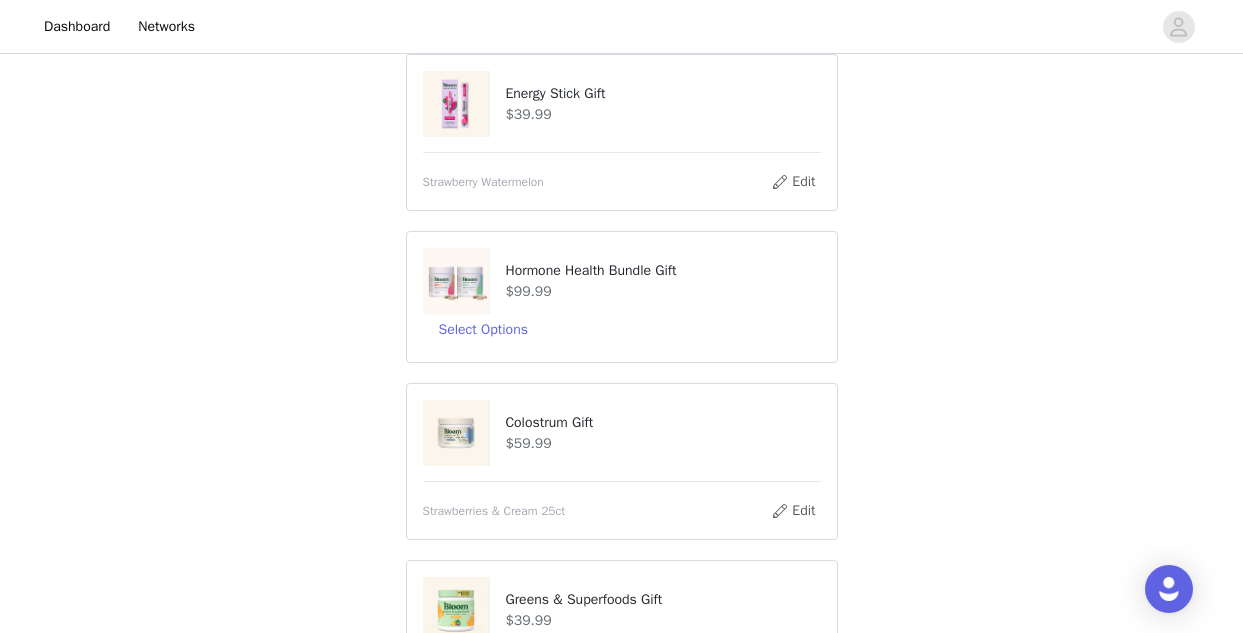 scroll, scrollTop: 327, scrollLeft: 0, axis: vertical 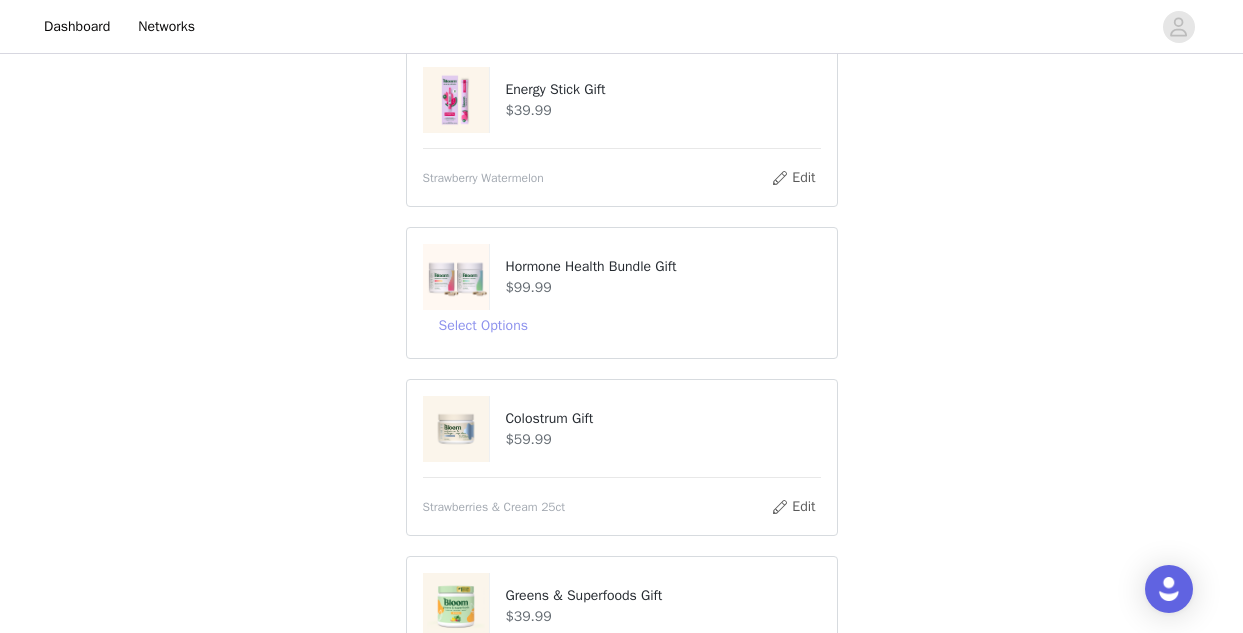 click on "Select Options" at bounding box center [483, 326] 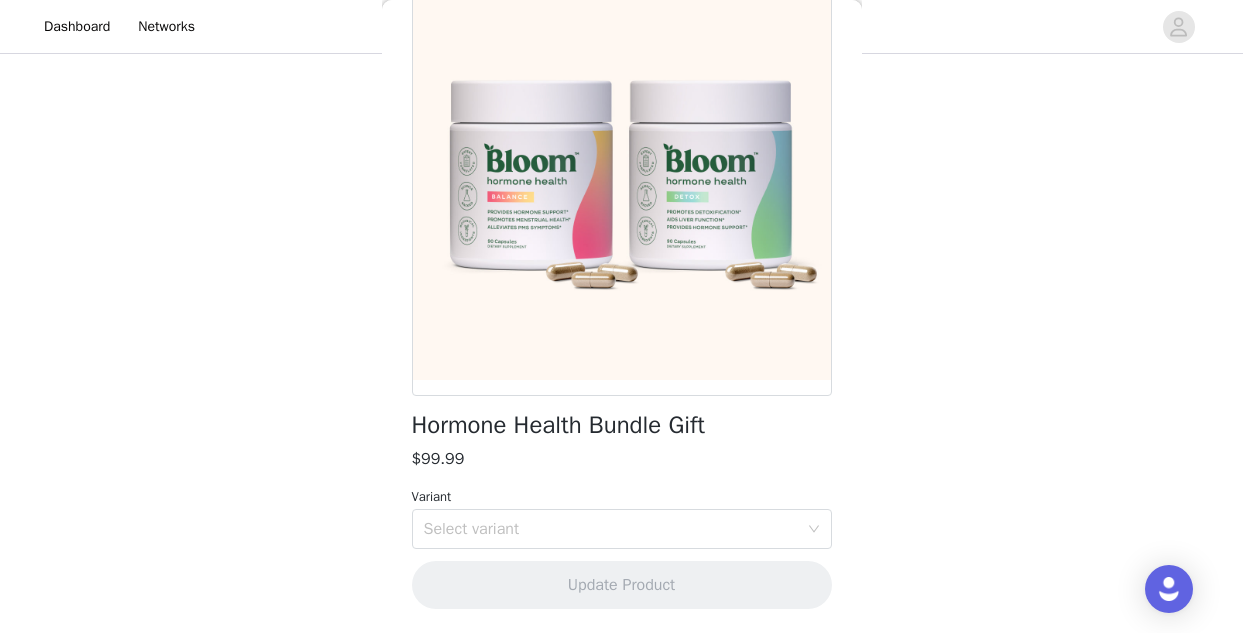 scroll, scrollTop: 153, scrollLeft: 0, axis: vertical 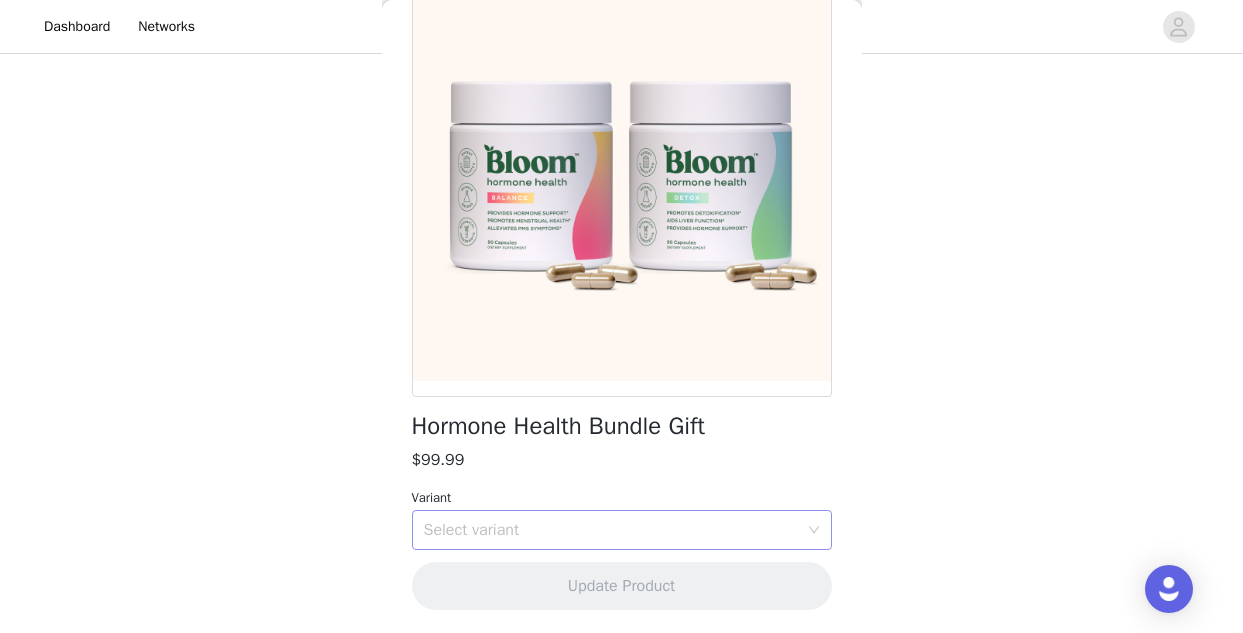 click on "Select variant" at bounding box center (611, 530) 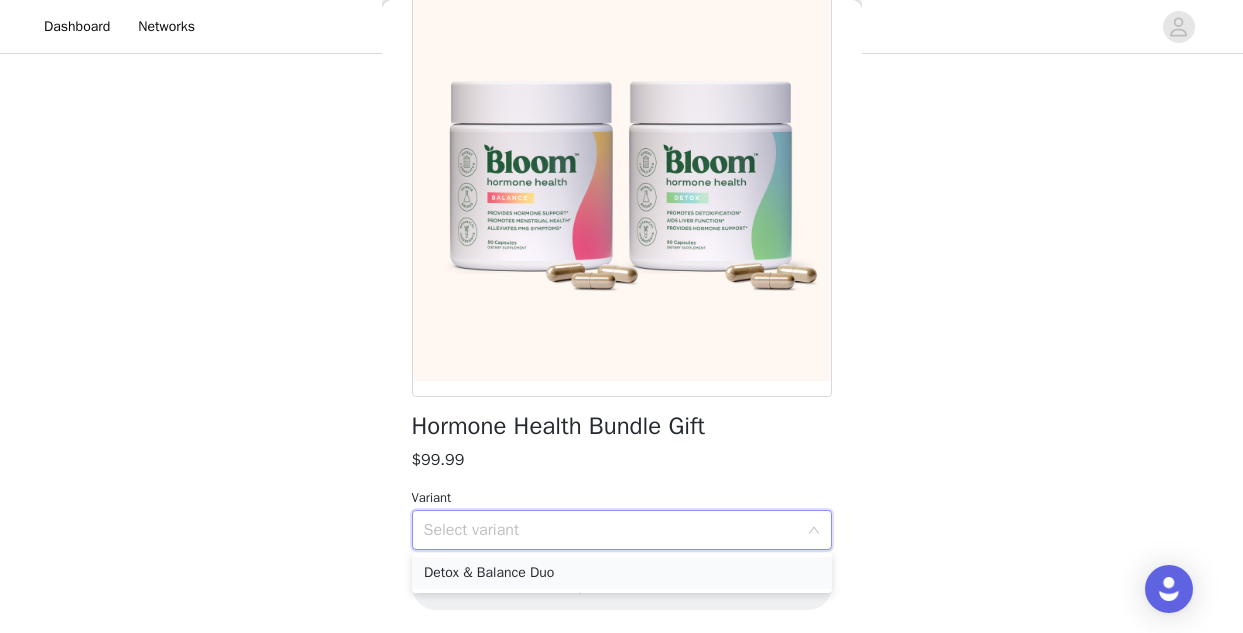click on "Detox & Balance Duo" at bounding box center (622, 573) 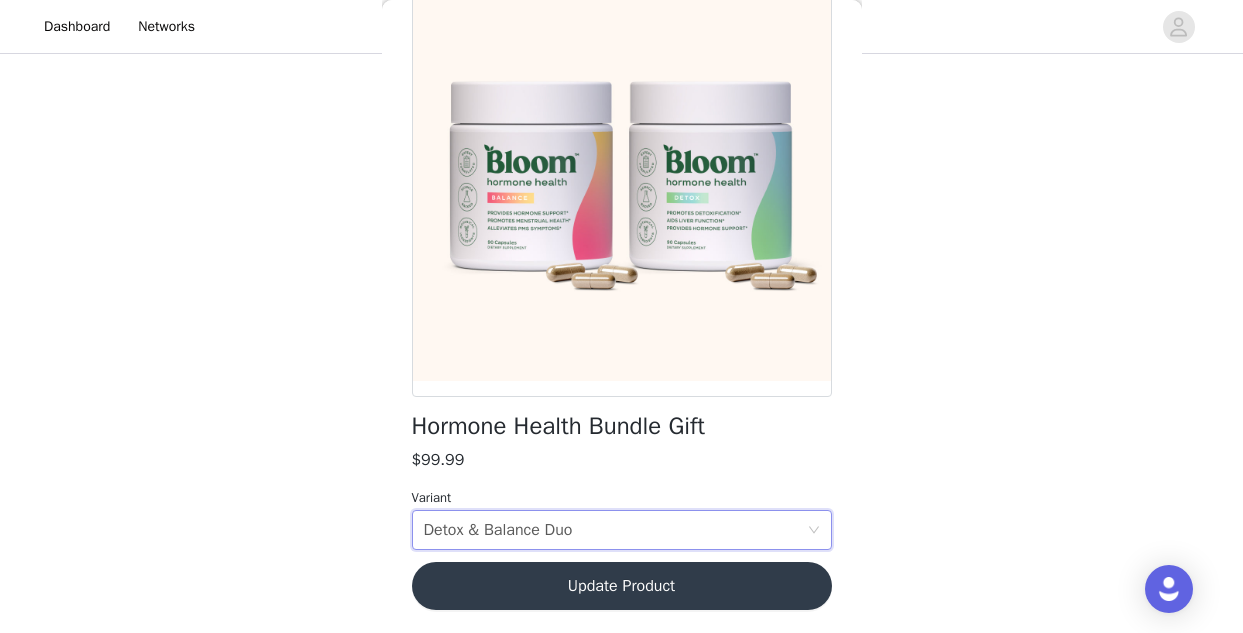 click on "Update Product" at bounding box center (622, 586) 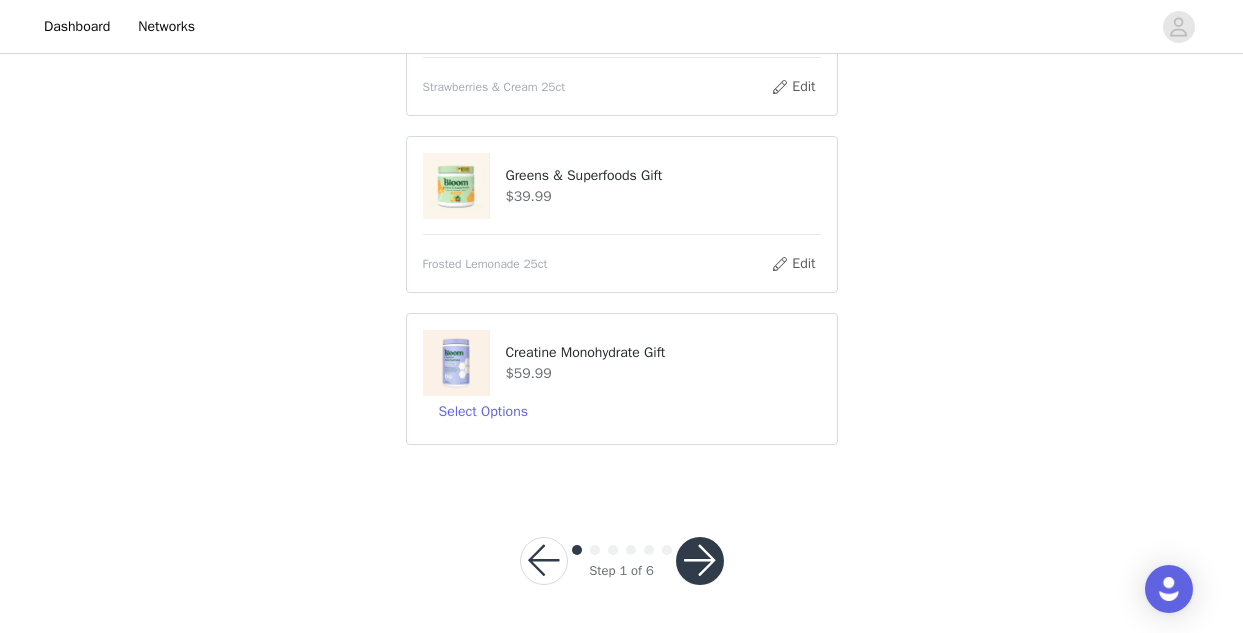 scroll, scrollTop: 771, scrollLeft: 0, axis: vertical 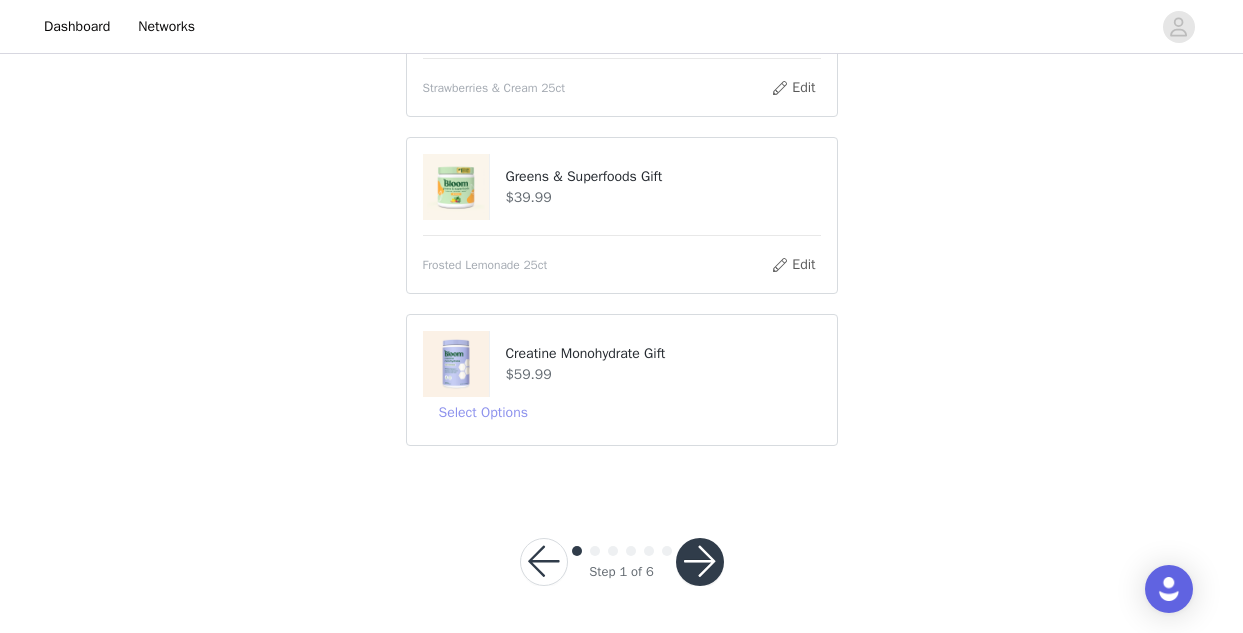 click on "Select Options" at bounding box center (483, 413) 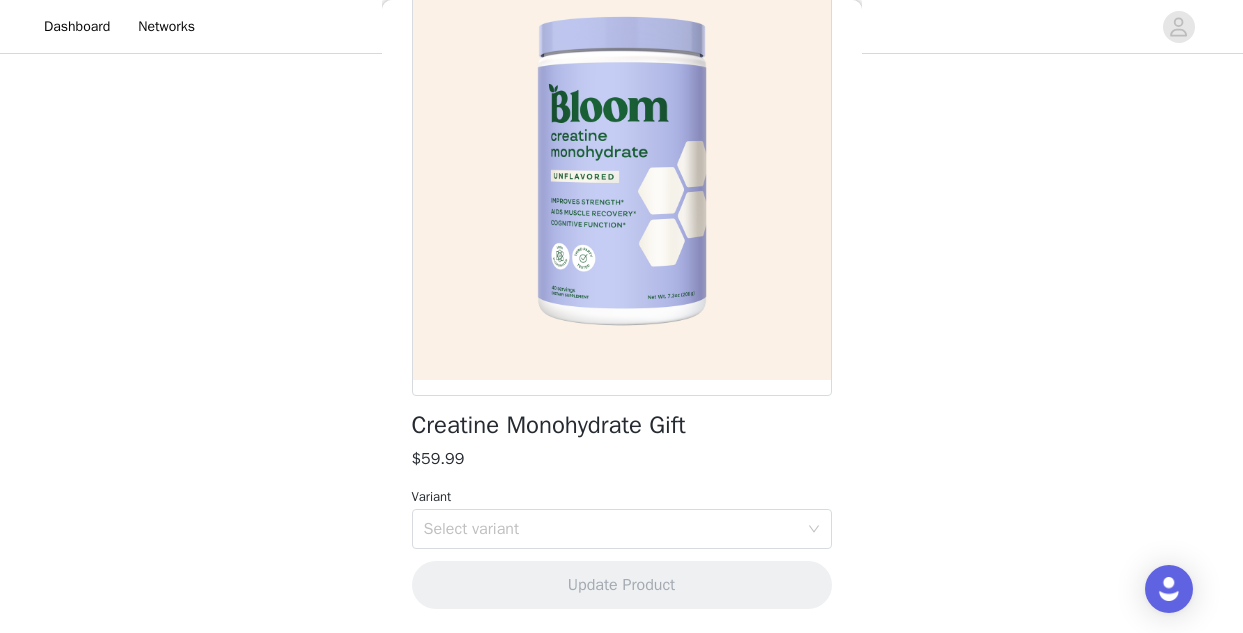 scroll, scrollTop: 153, scrollLeft: 0, axis: vertical 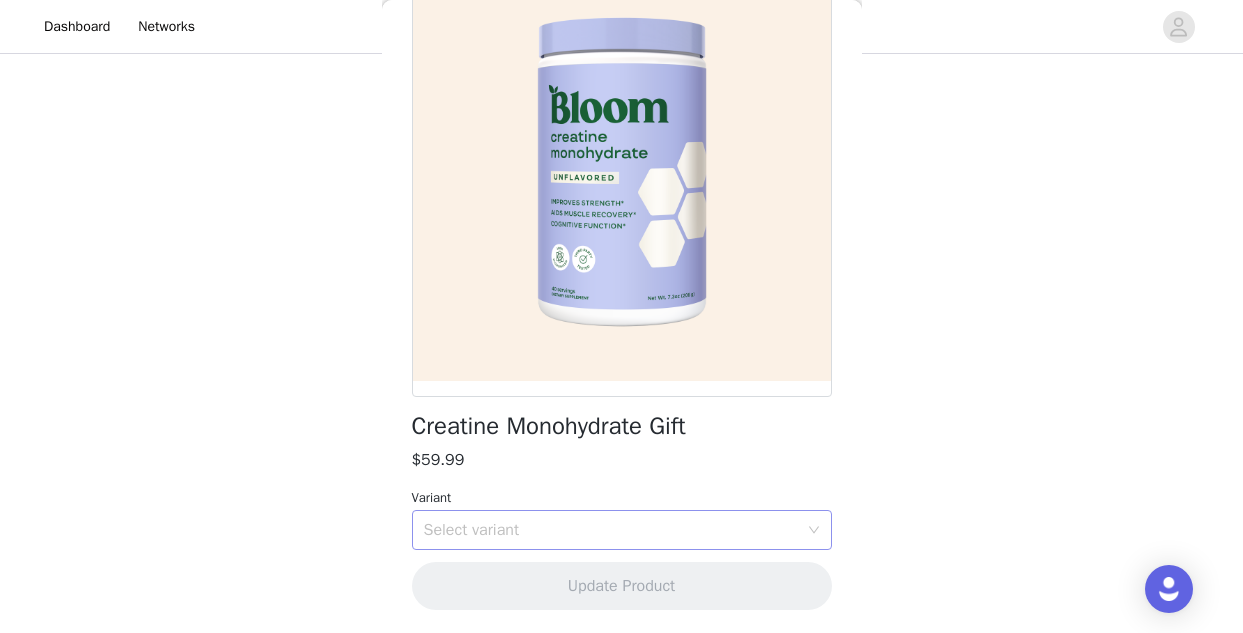 click on "Select variant" at bounding box center (611, 530) 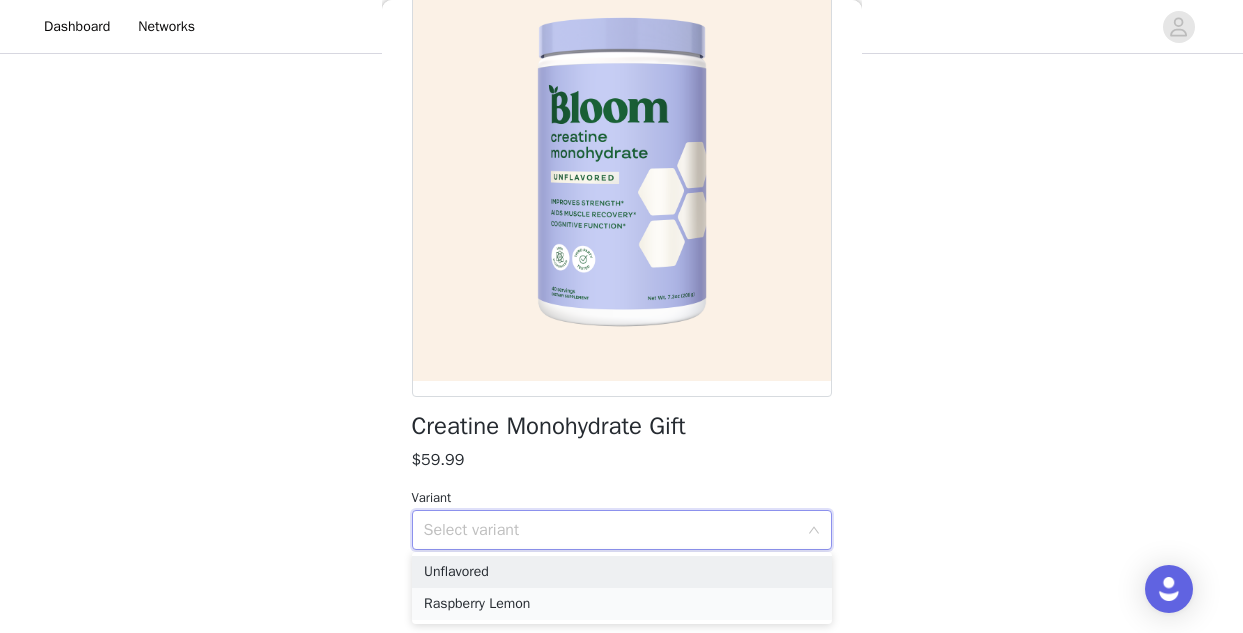 scroll, scrollTop: 771, scrollLeft: 0, axis: vertical 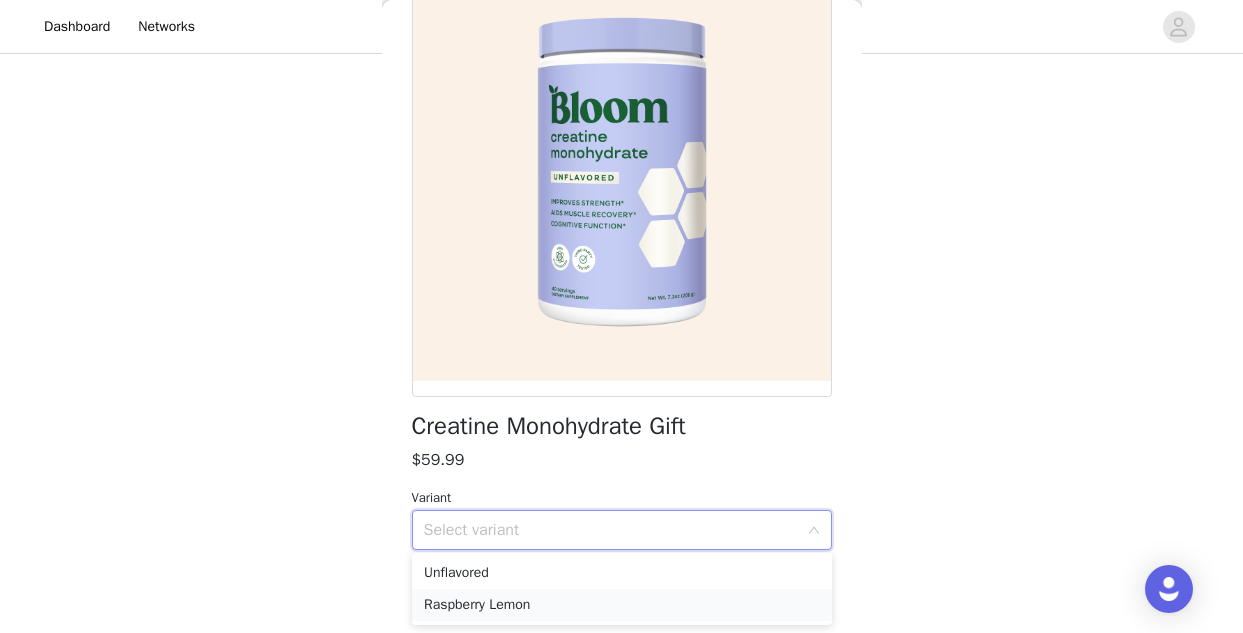 click on "Raspberry Lemon" at bounding box center [622, 605] 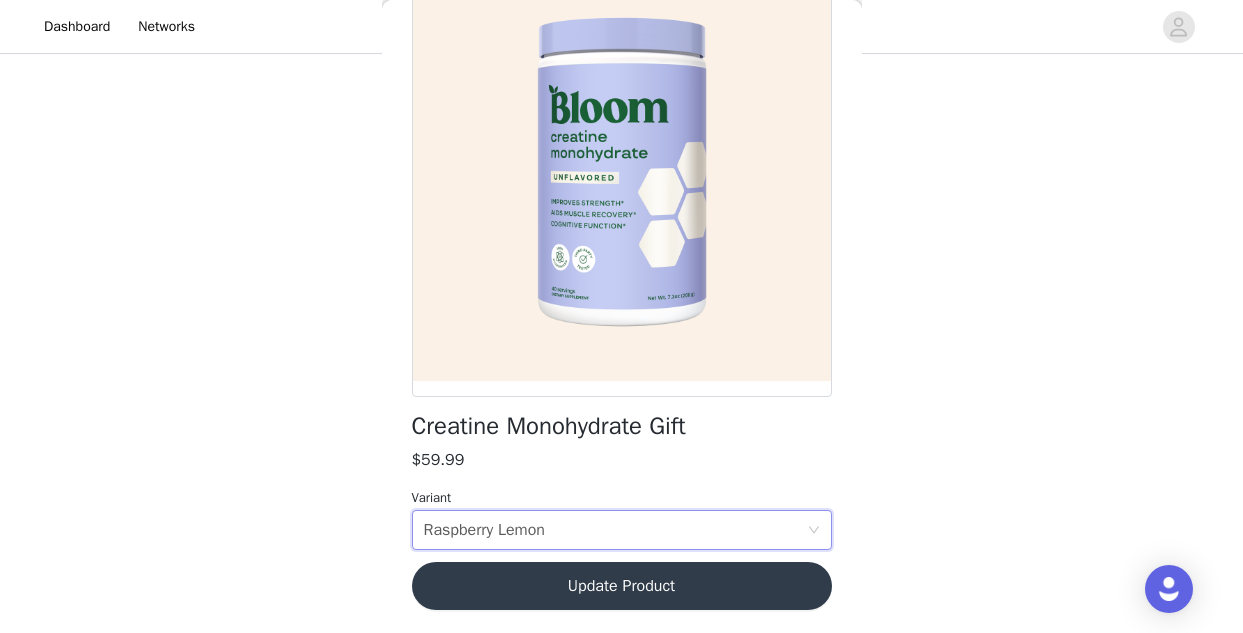 click on "Update Product" at bounding box center (622, 586) 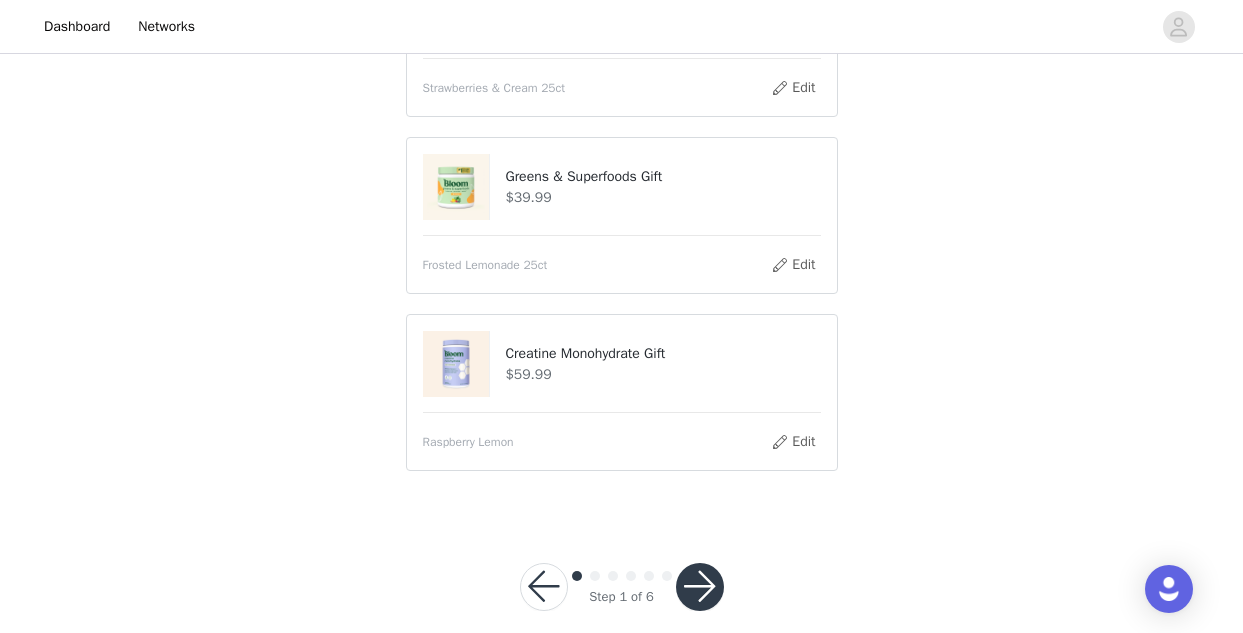 click at bounding box center [700, 587] 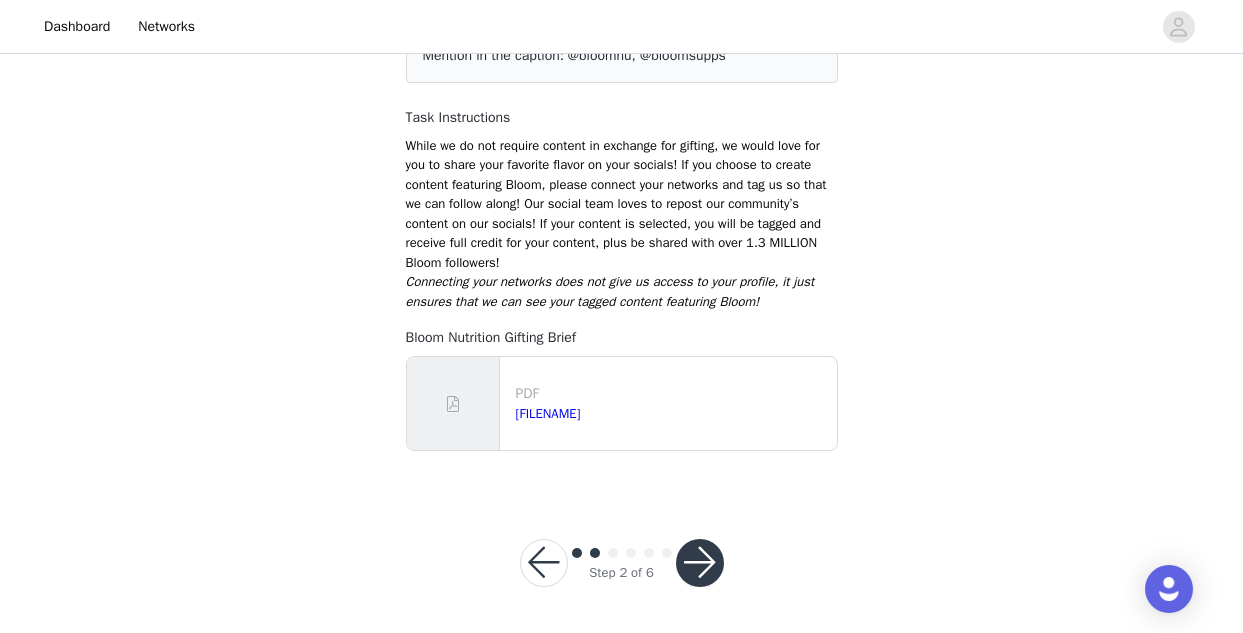 scroll, scrollTop: 205, scrollLeft: 0, axis: vertical 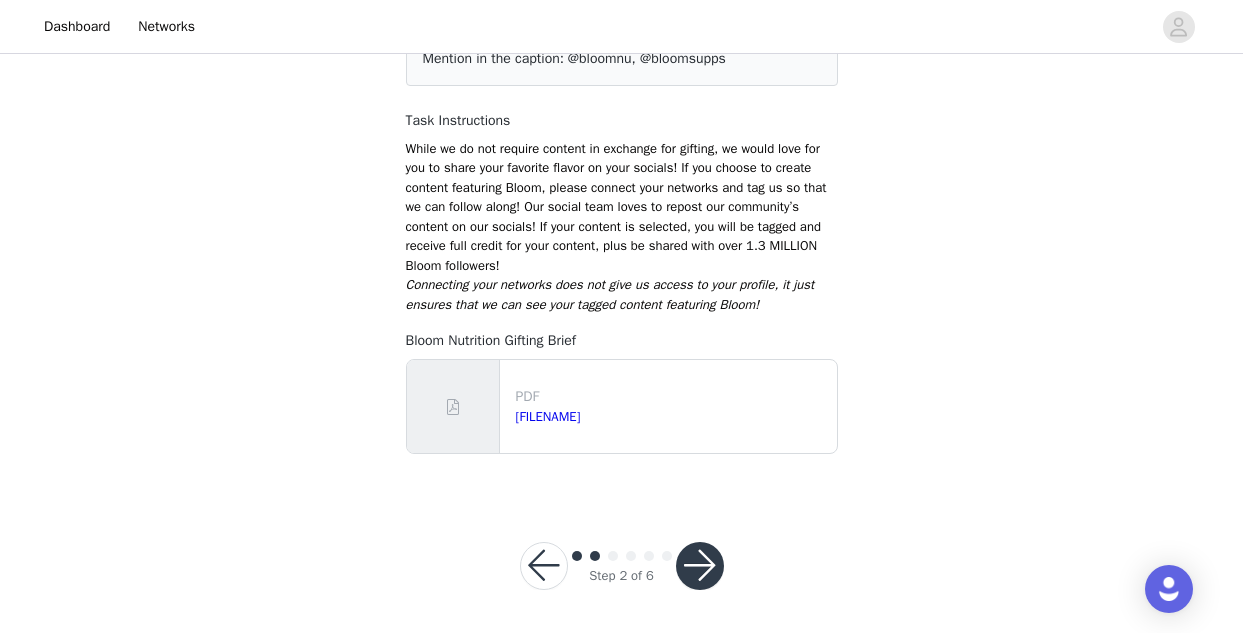 click at bounding box center [700, 566] 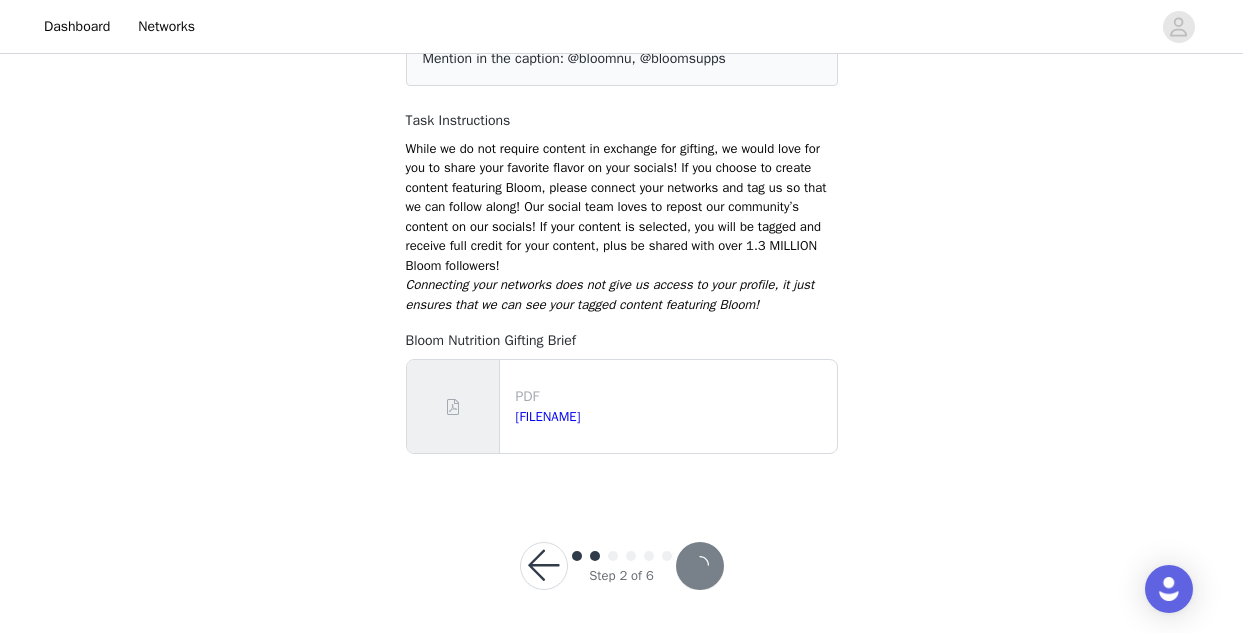 scroll, scrollTop: 0, scrollLeft: 0, axis: both 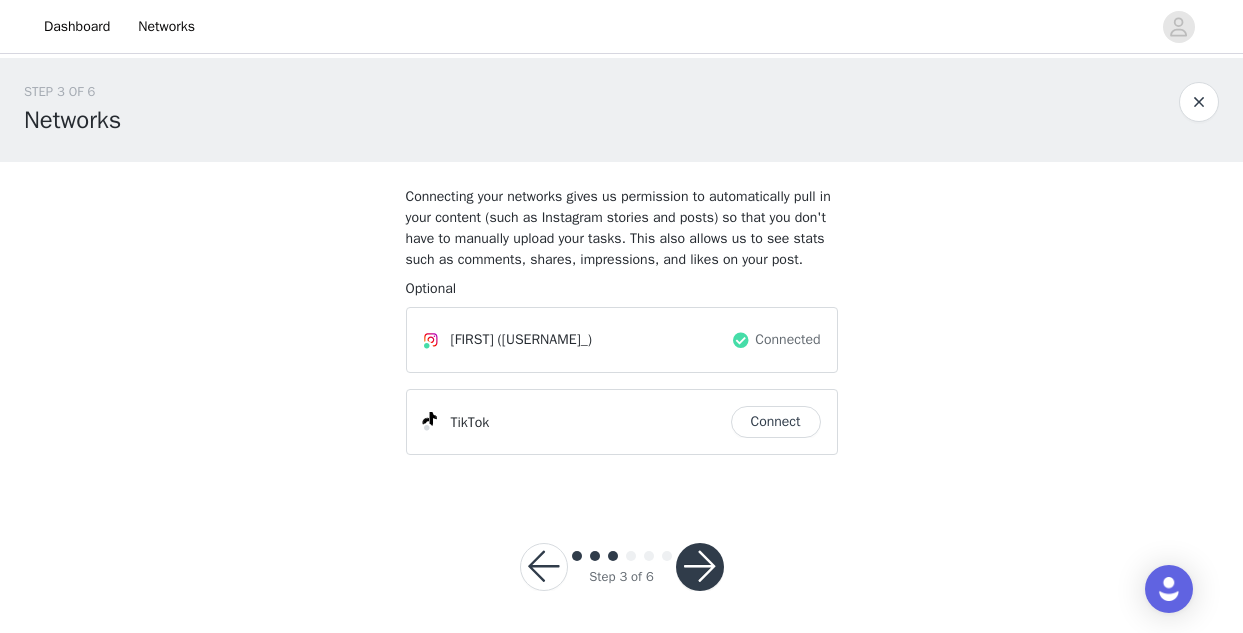 click on "Connect" at bounding box center (776, 422) 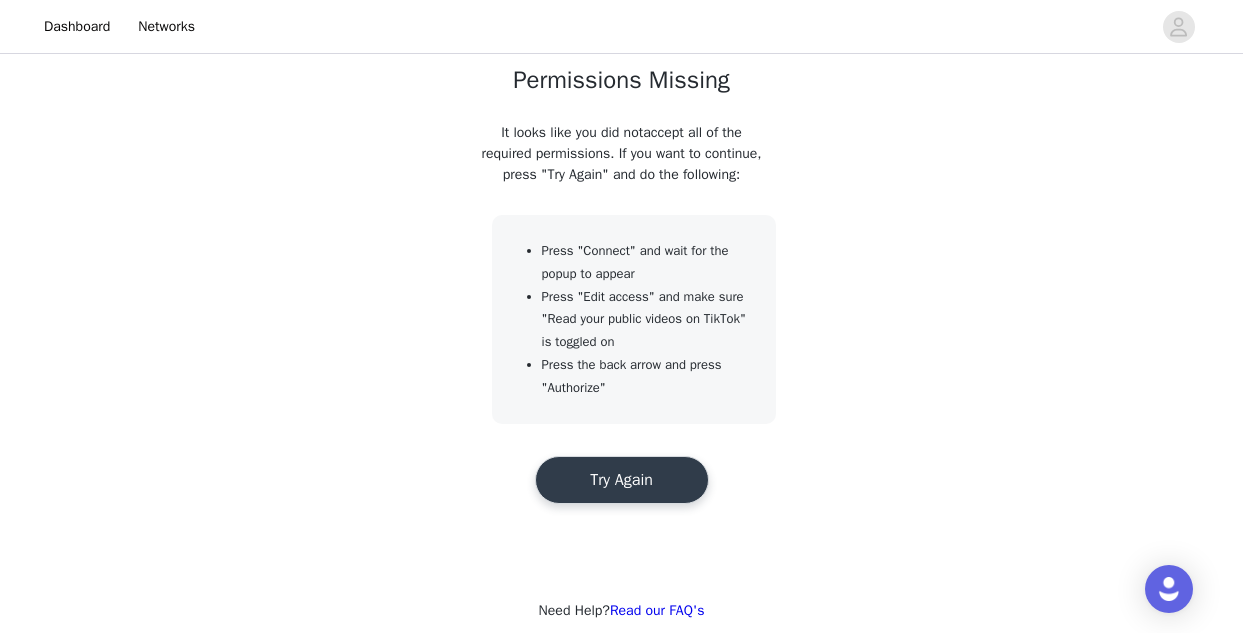 scroll, scrollTop: 271, scrollLeft: 0, axis: vertical 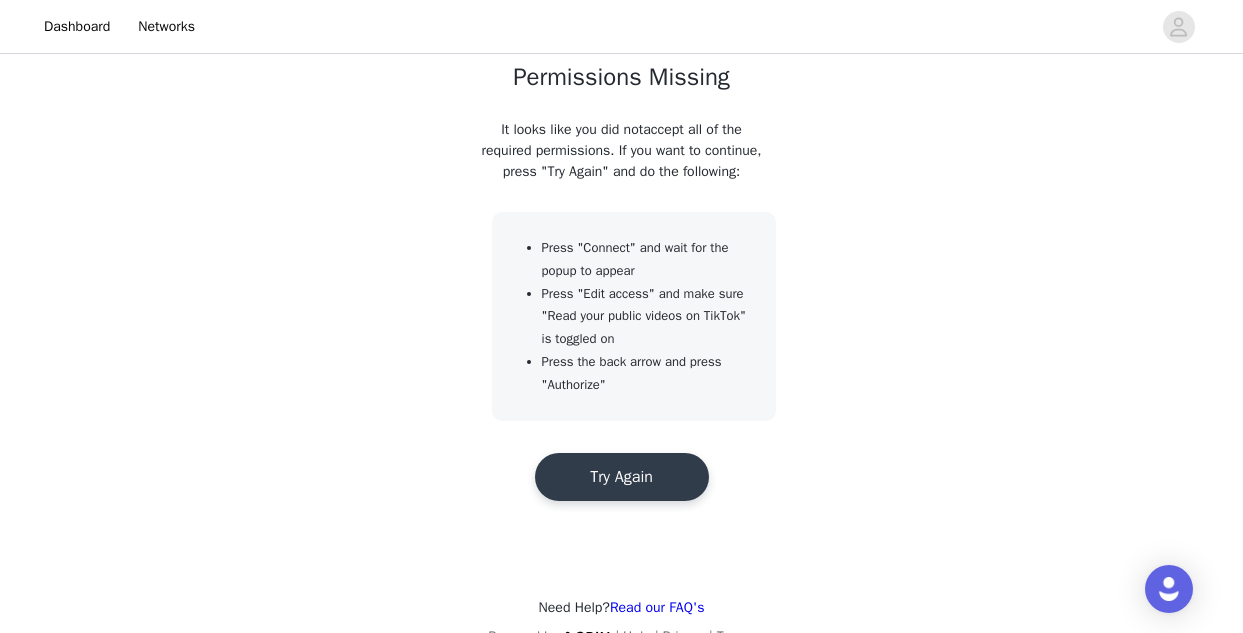 click on "Try Again" at bounding box center [622, 477] 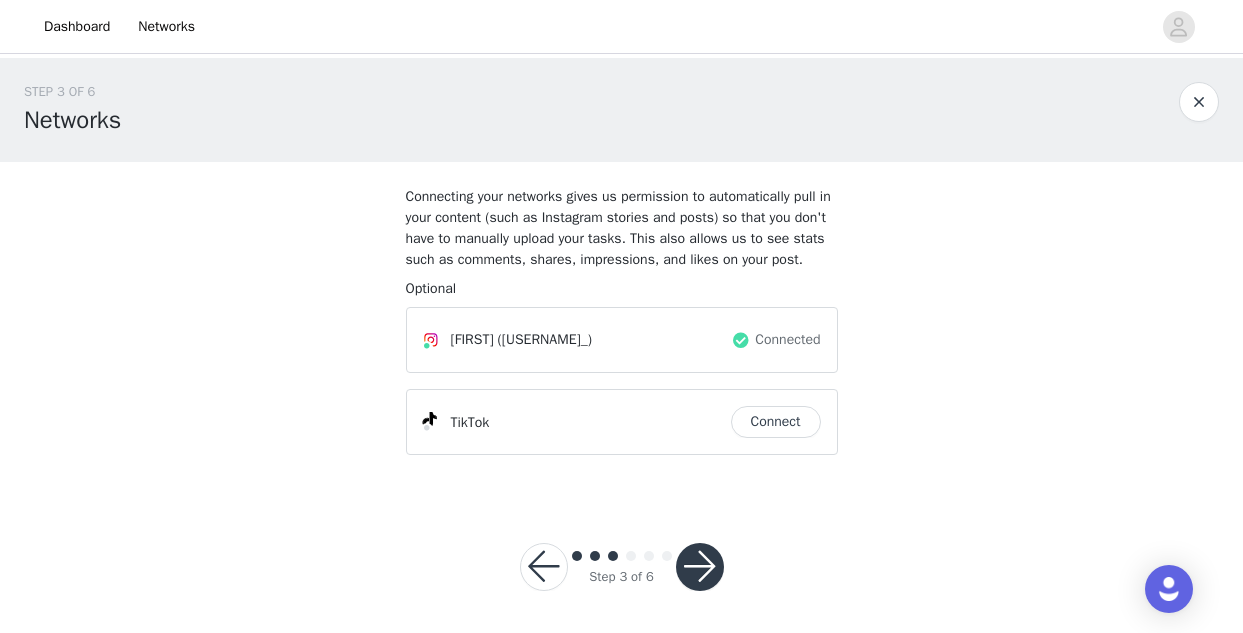 click on "Connect" at bounding box center (776, 422) 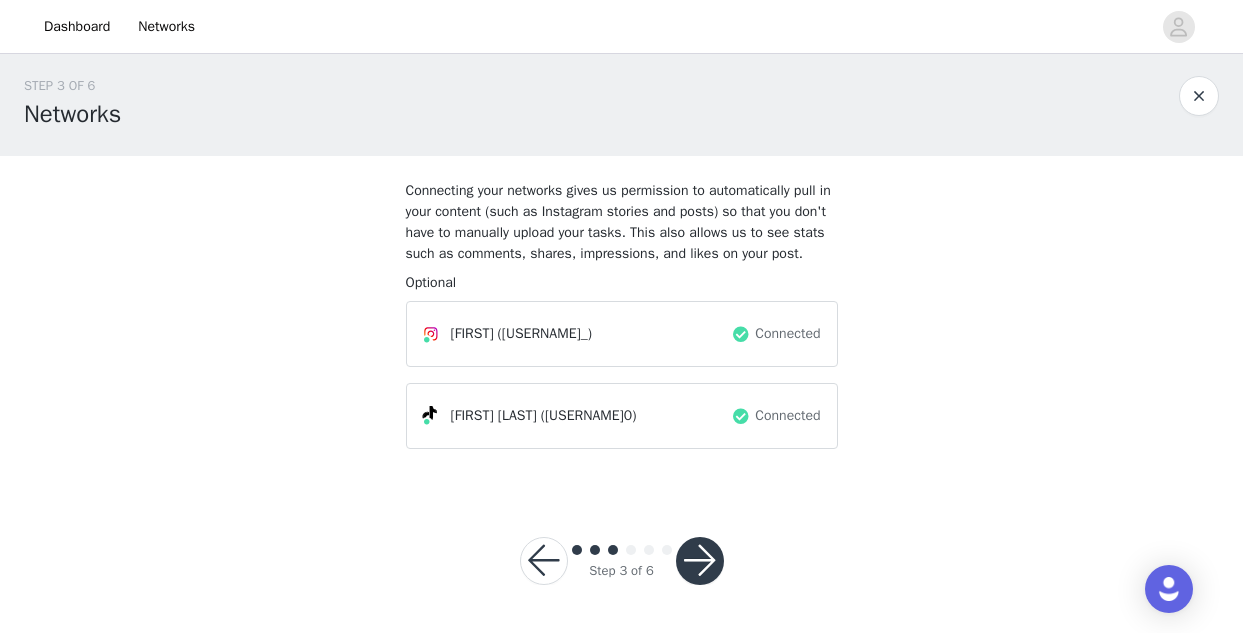 scroll, scrollTop: 26, scrollLeft: 0, axis: vertical 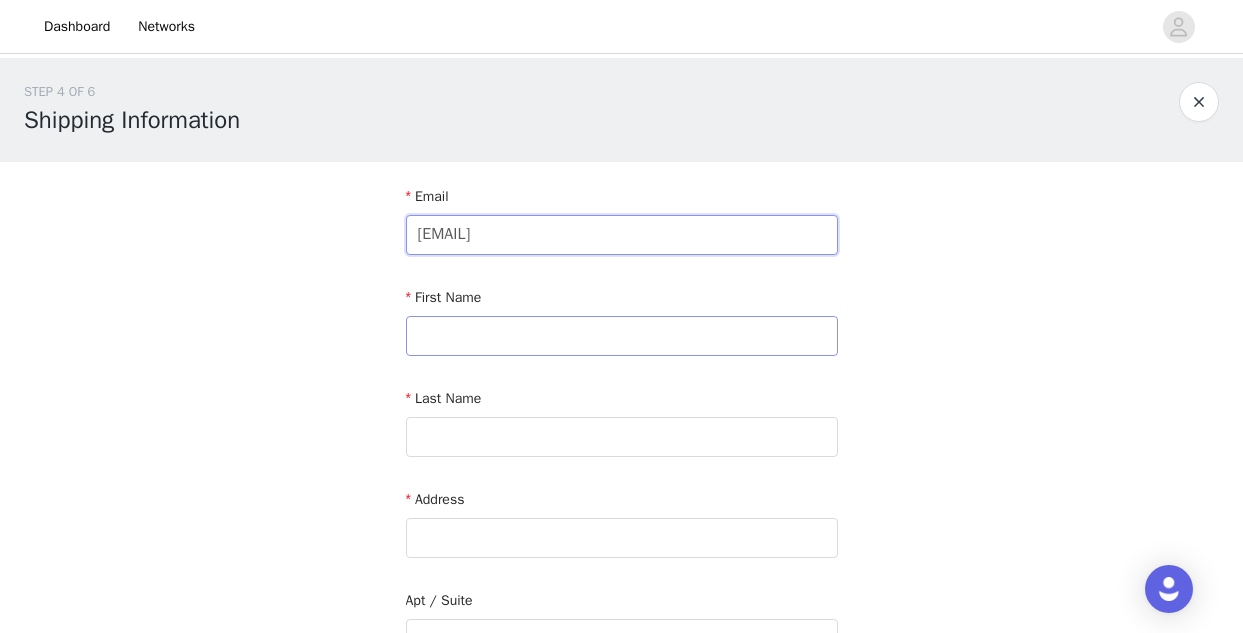 type on "[EMAIL]" 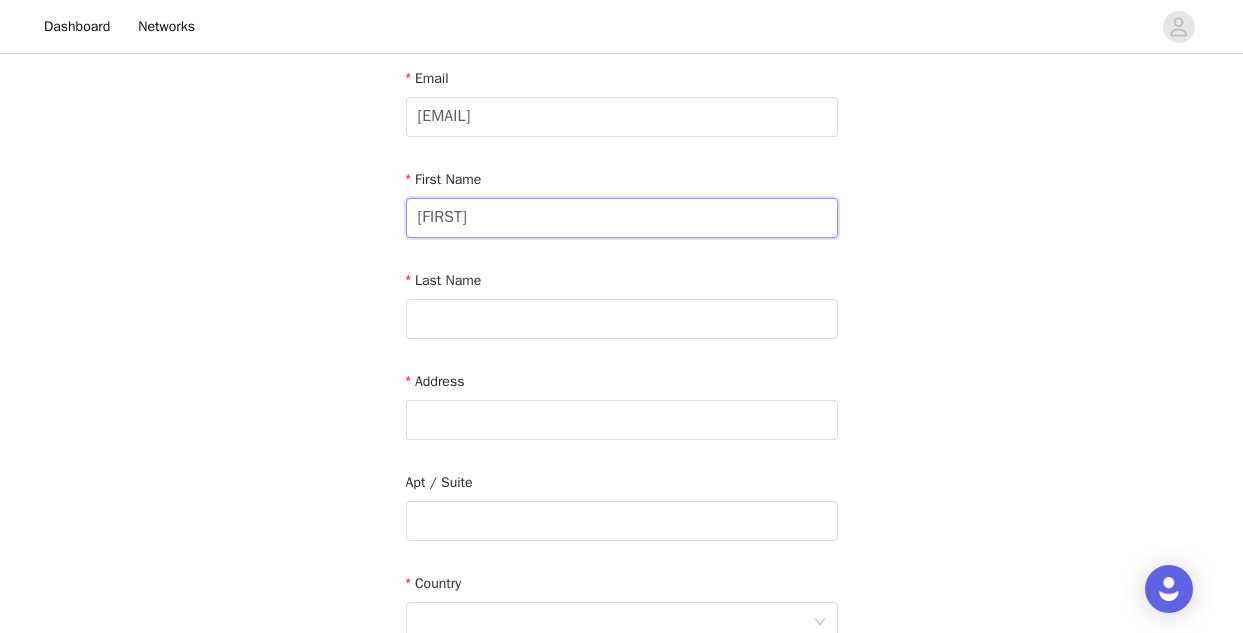 scroll, scrollTop: 137, scrollLeft: 0, axis: vertical 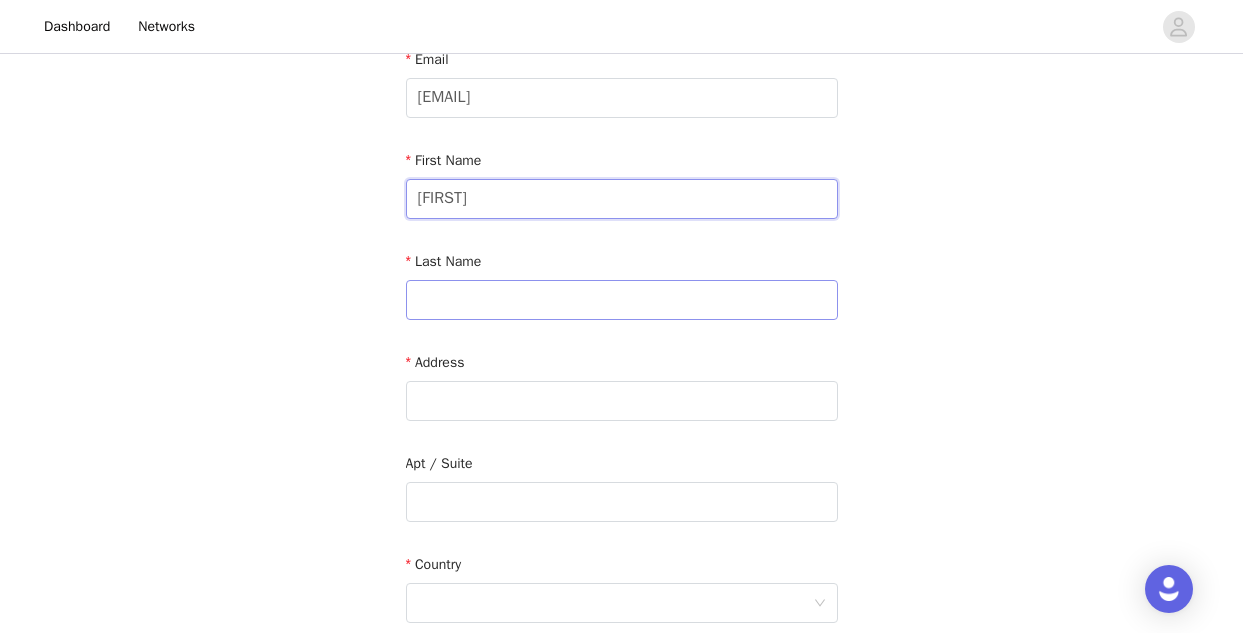 type on "[FIRST]" 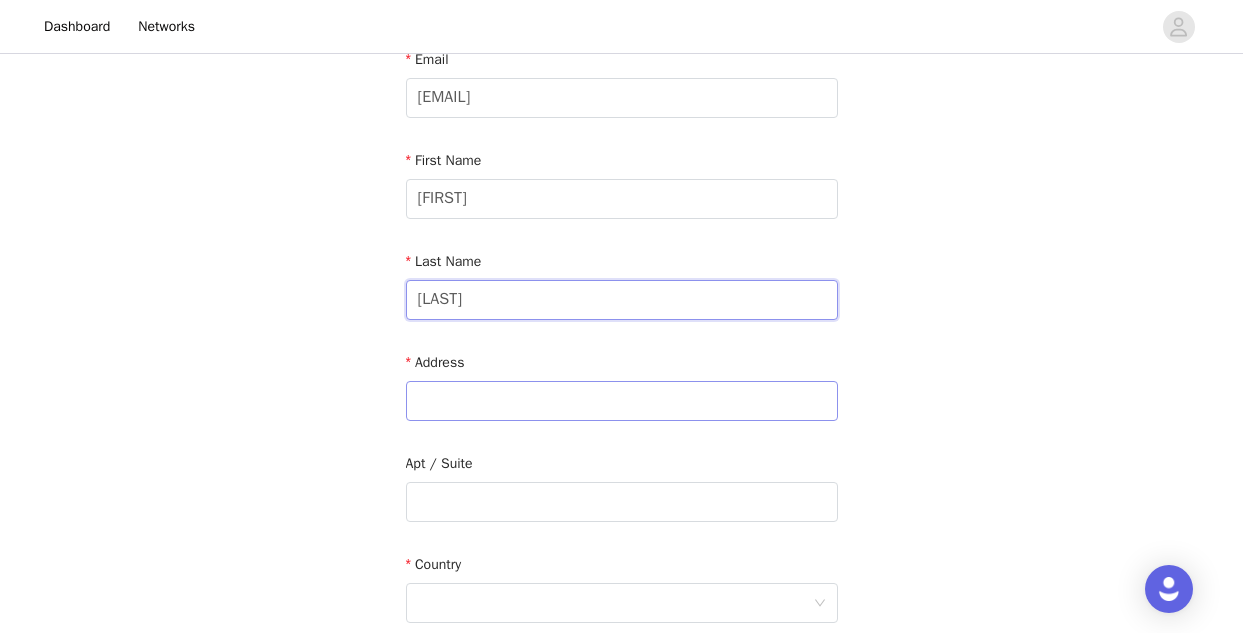 type on "[LAST]" 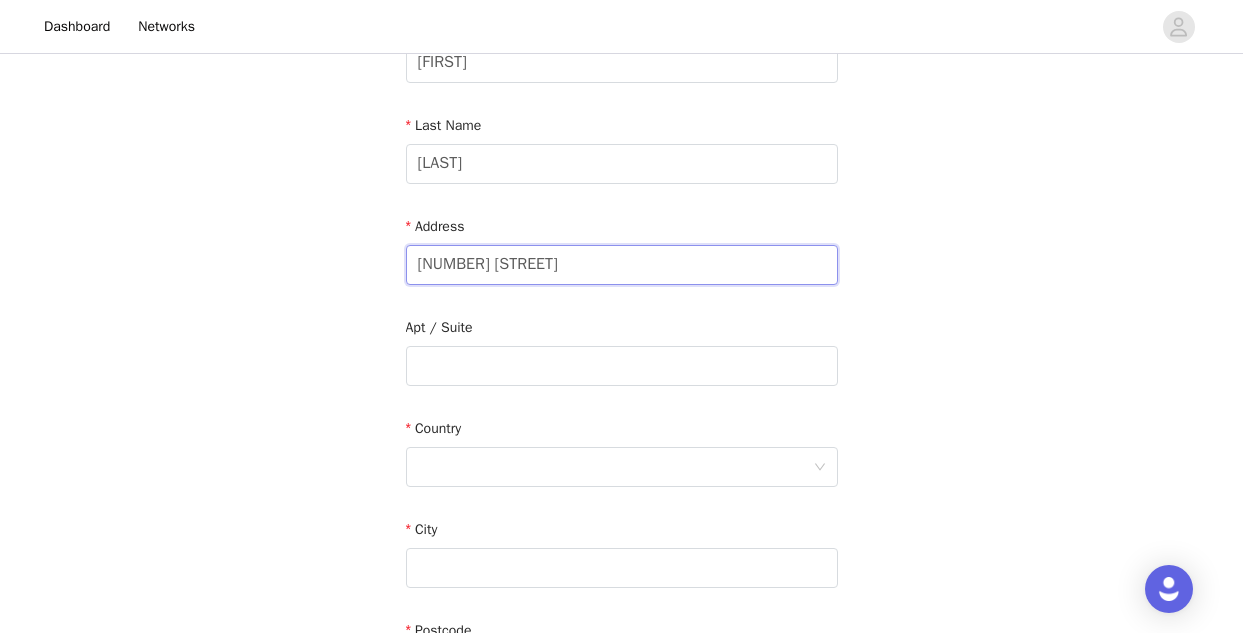 scroll, scrollTop: 330, scrollLeft: 0, axis: vertical 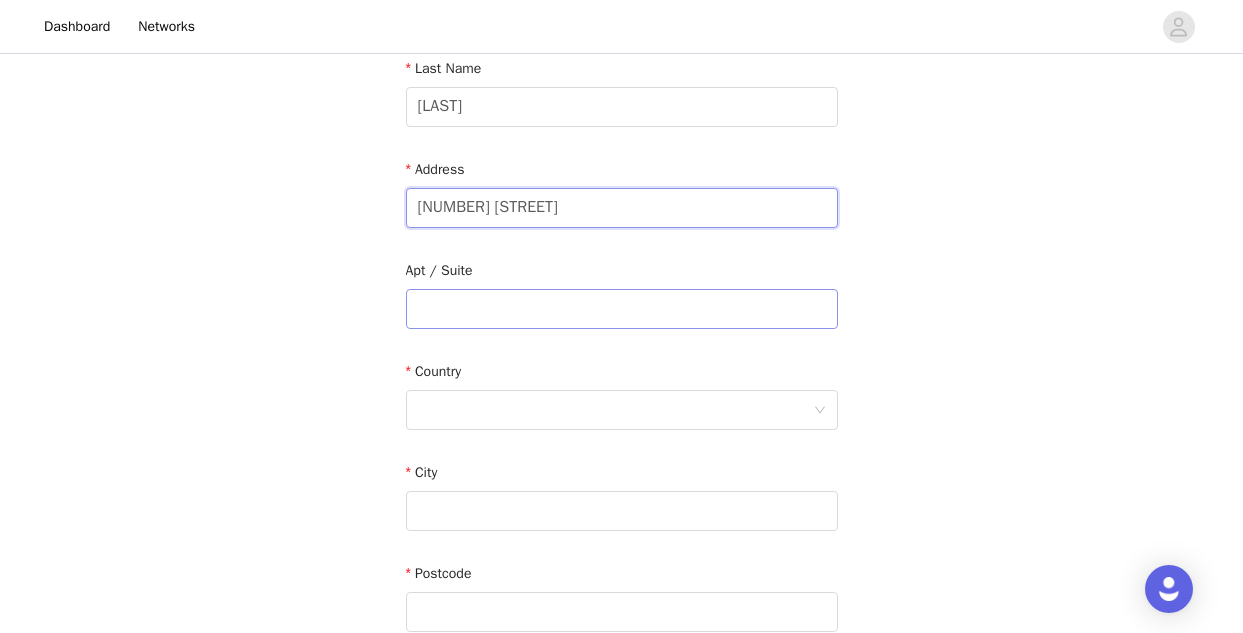 type on "[NUMBER] [STREET]" 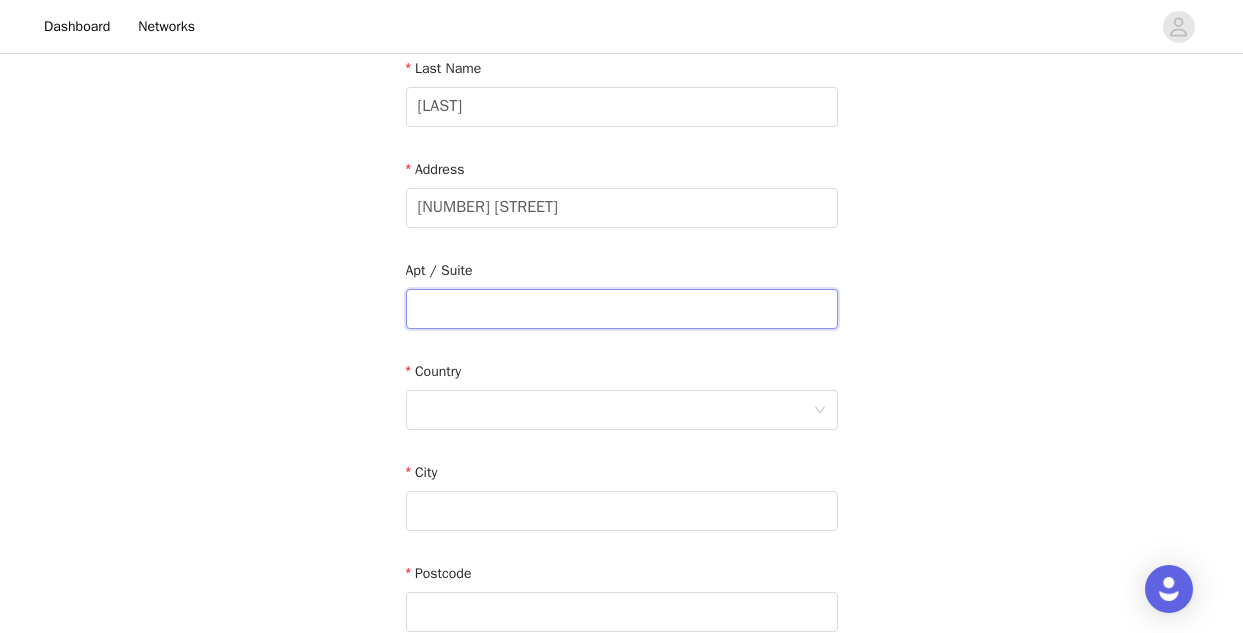 click at bounding box center [622, 309] 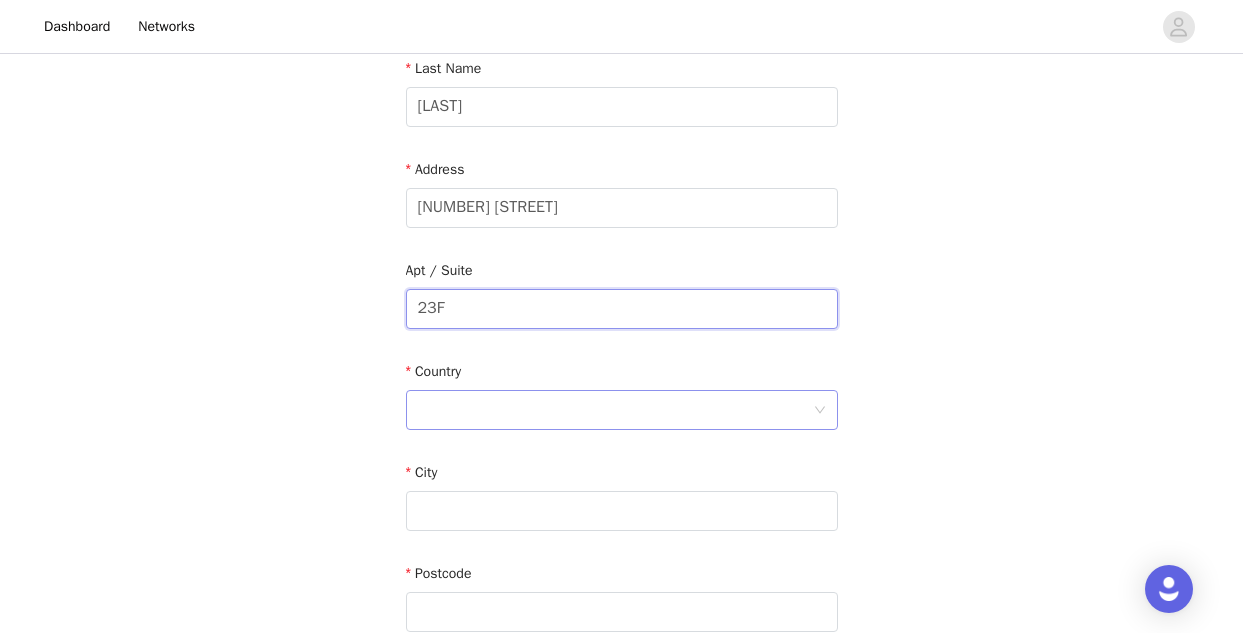 type on "23F" 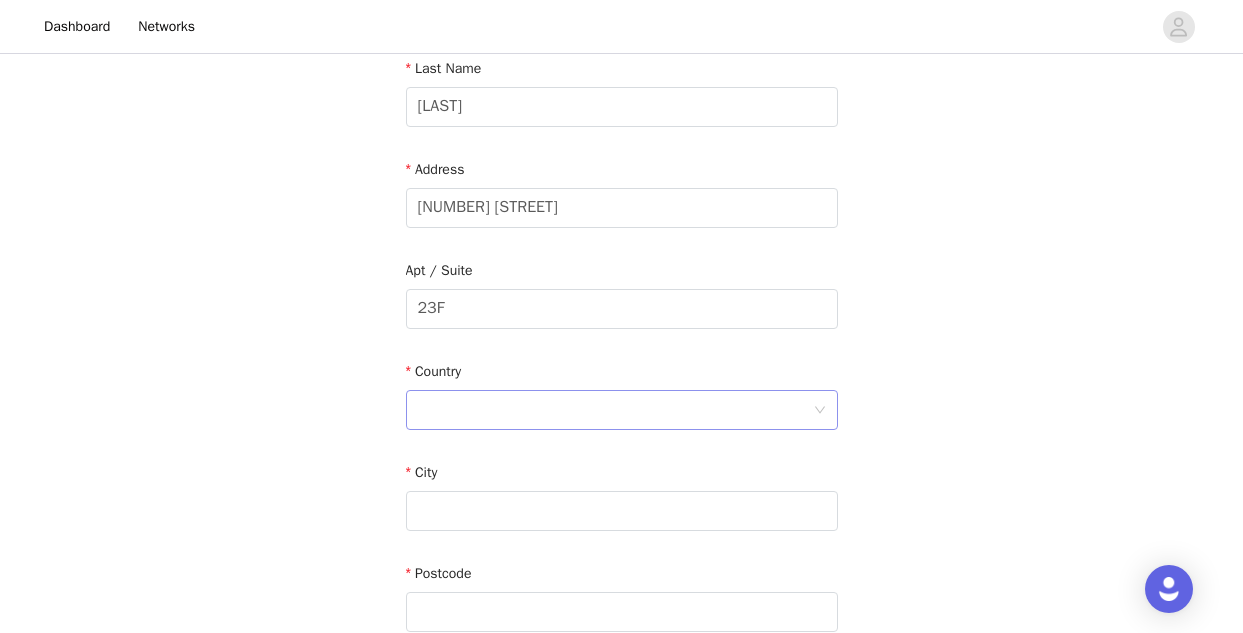 click at bounding box center [615, 410] 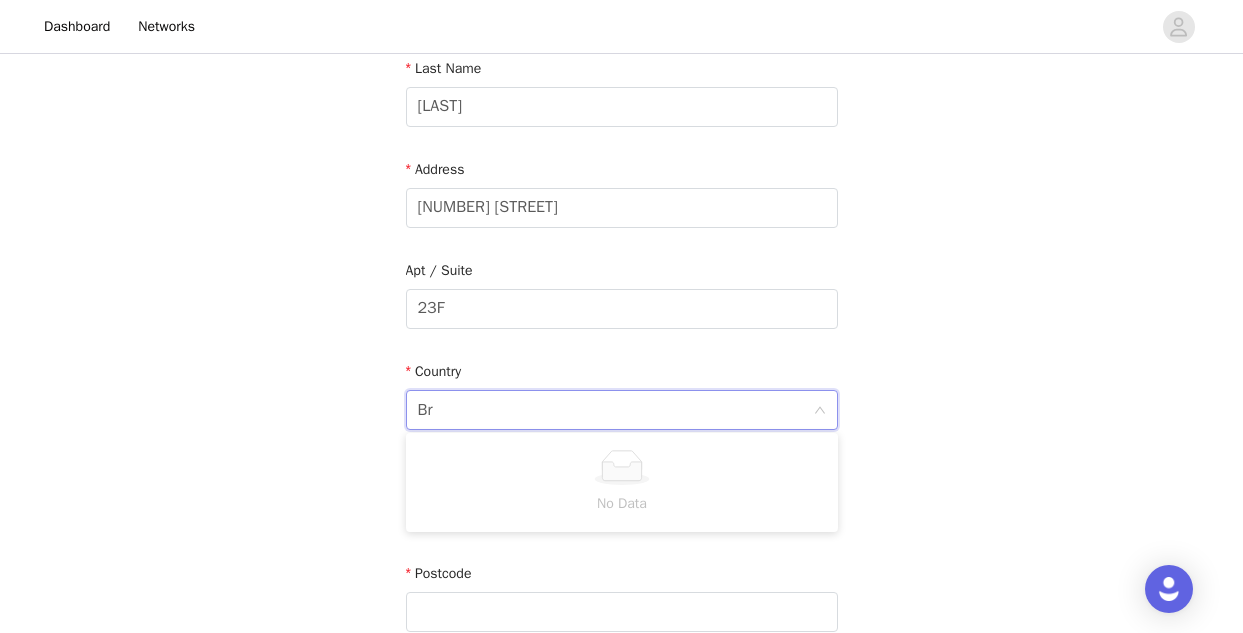 type on "B" 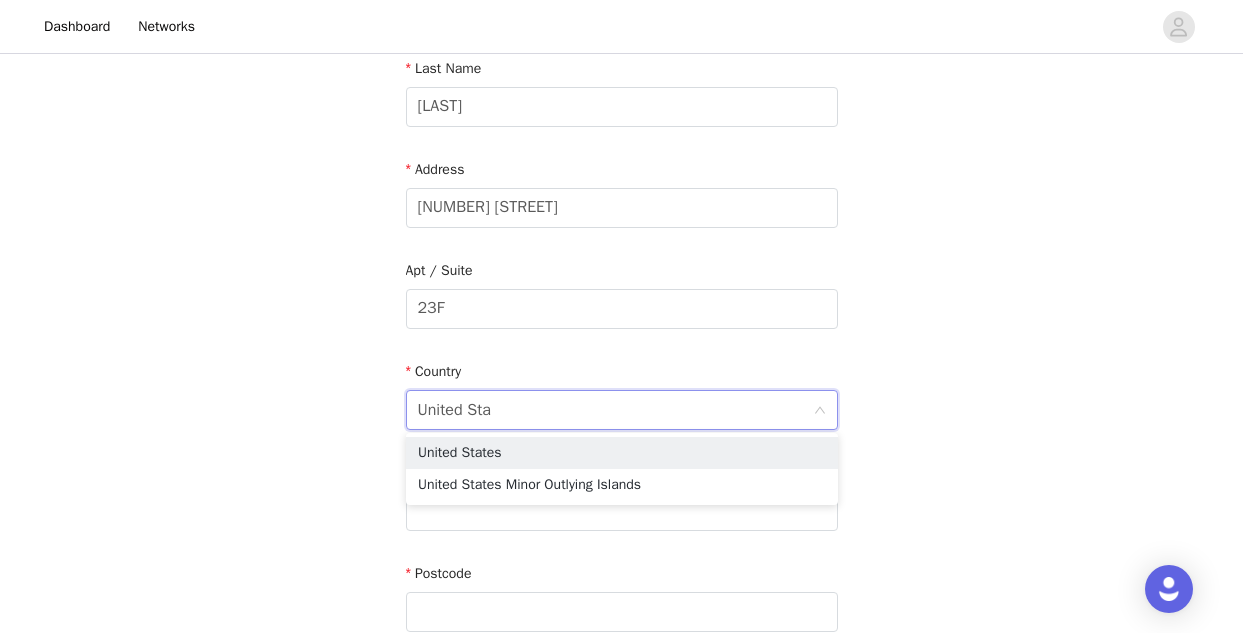 type on "United Stat" 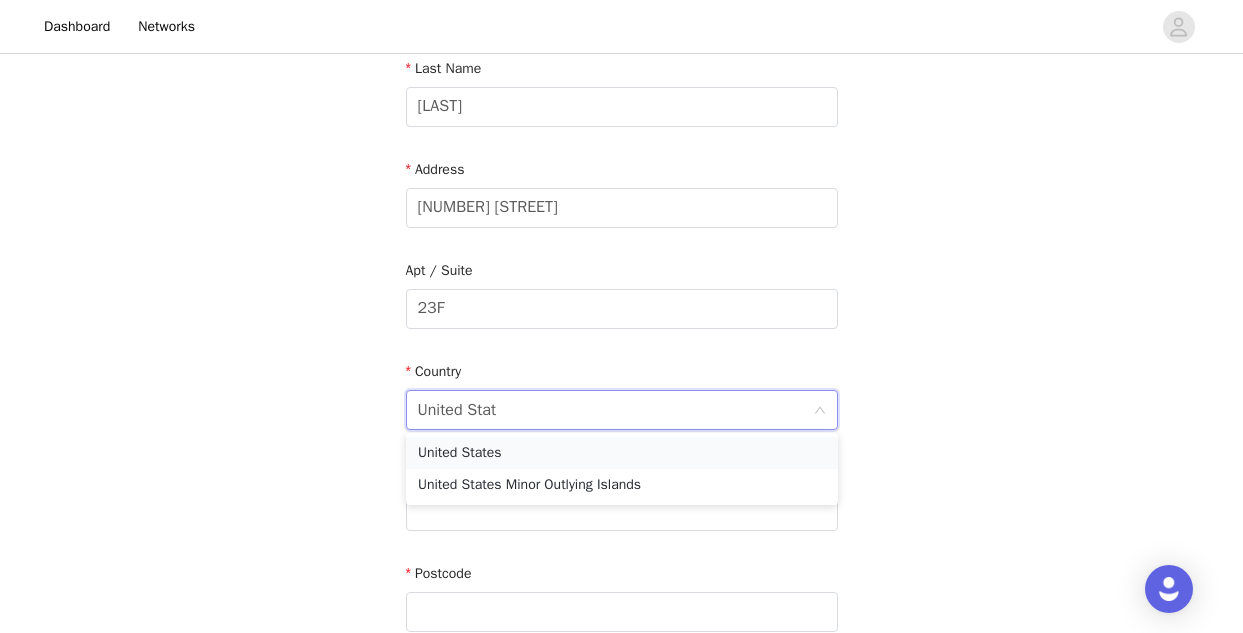 click on "United States" at bounding box center [622, 453] 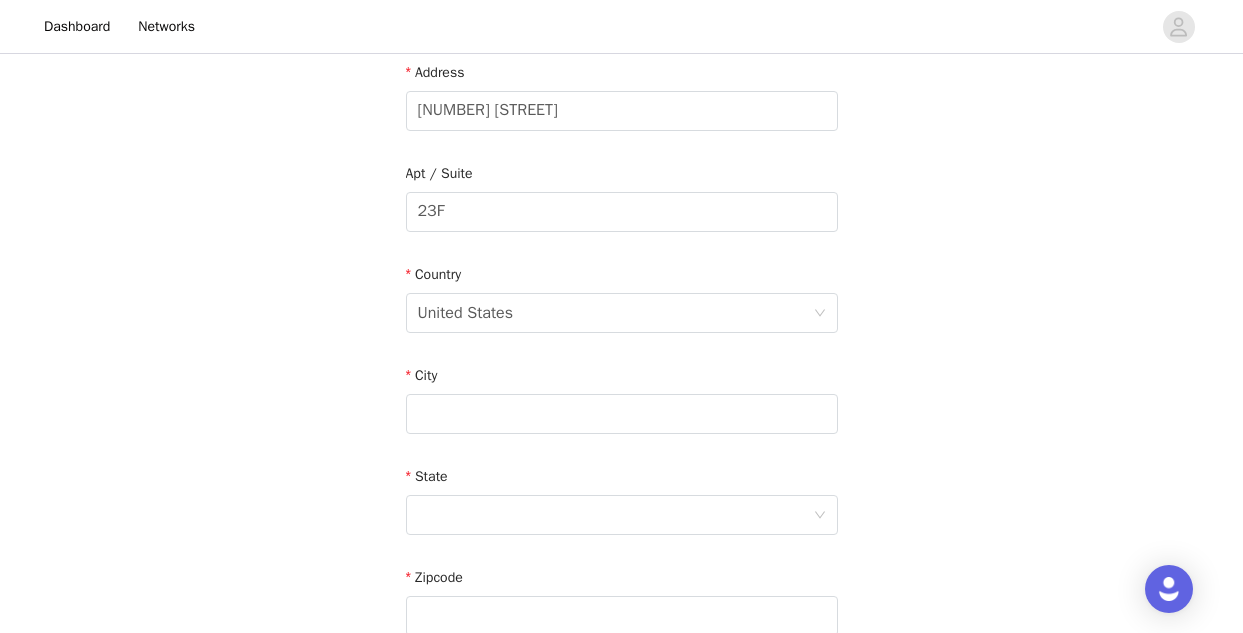 scroll, scrollTop: 448, scrollLeft: 0, axis: vertical 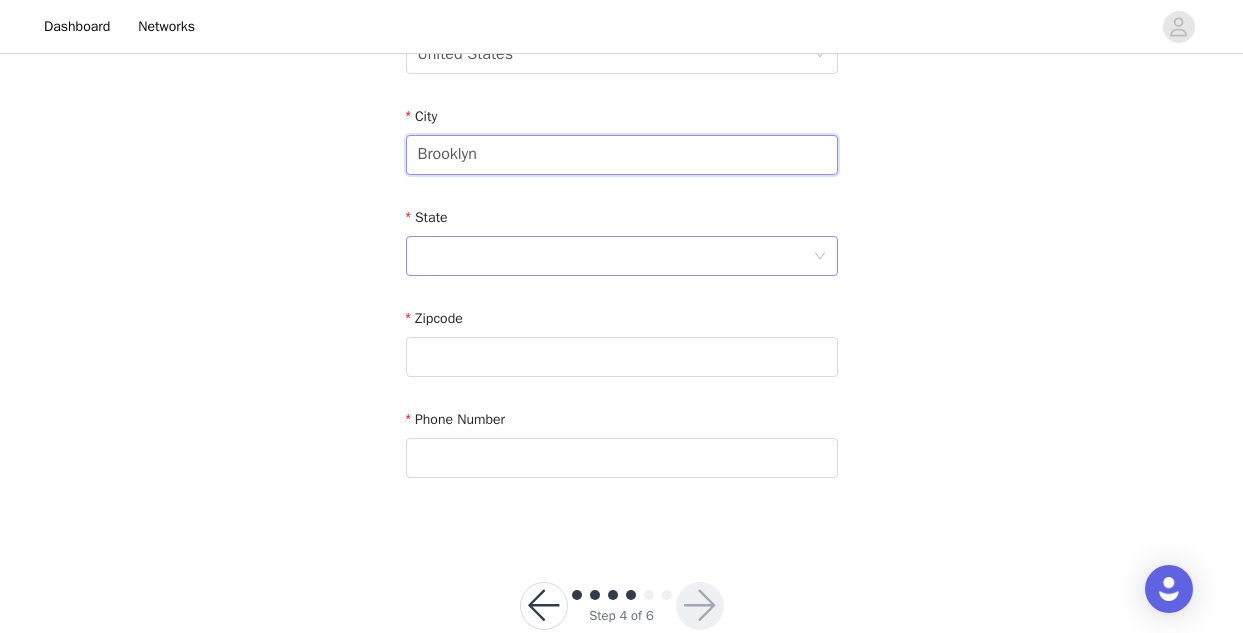type on "Brooklyn" 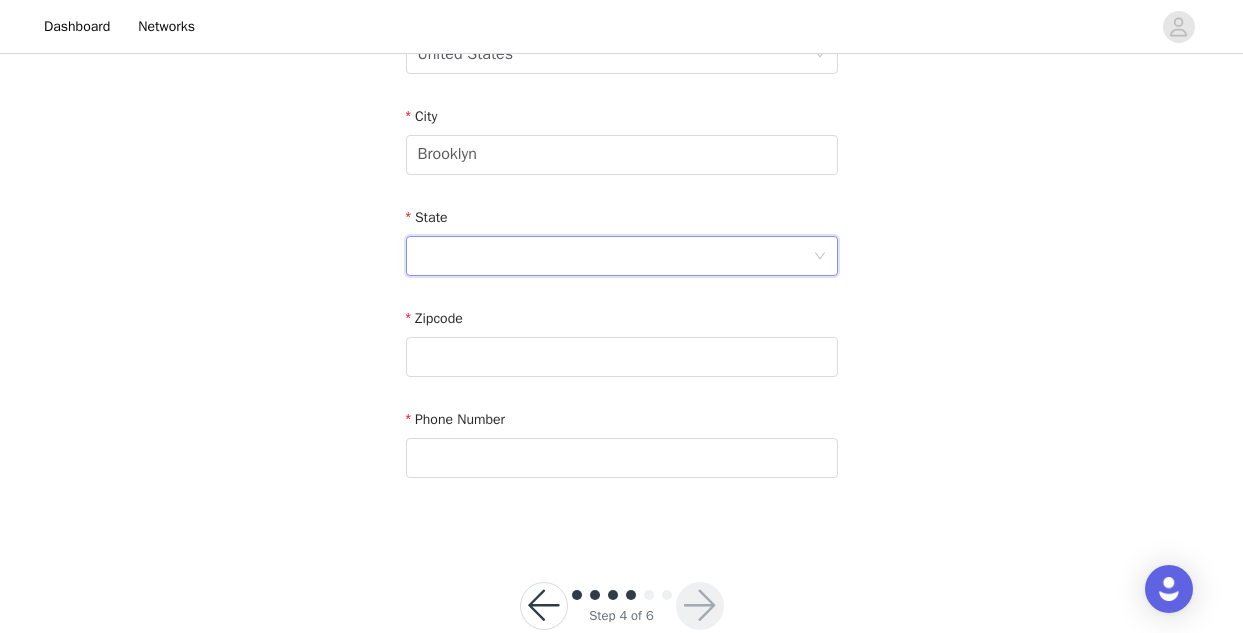 click at bounding box center (615, 256) 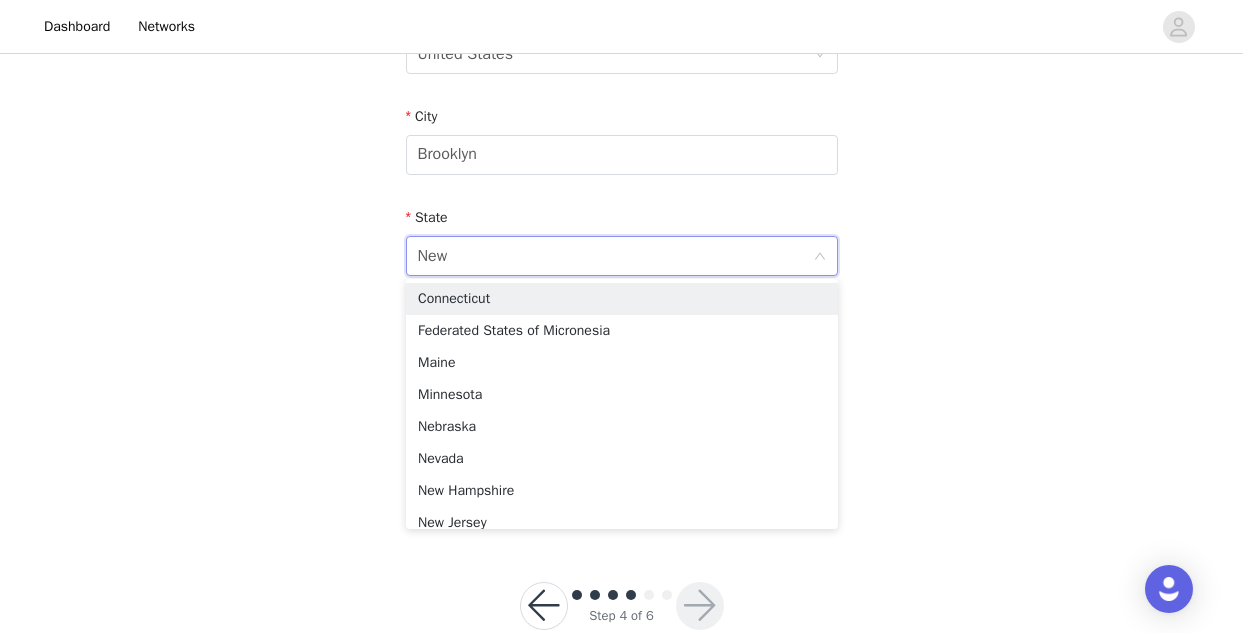 type on "New" 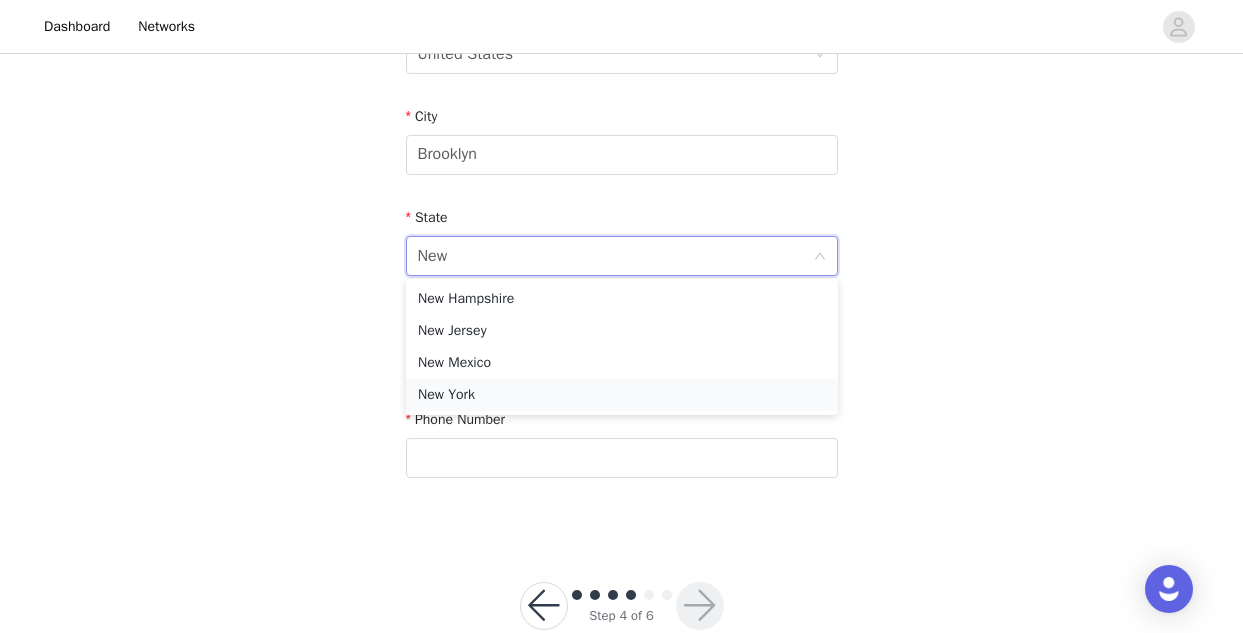click on "New York" at bounding box center [622, 395] 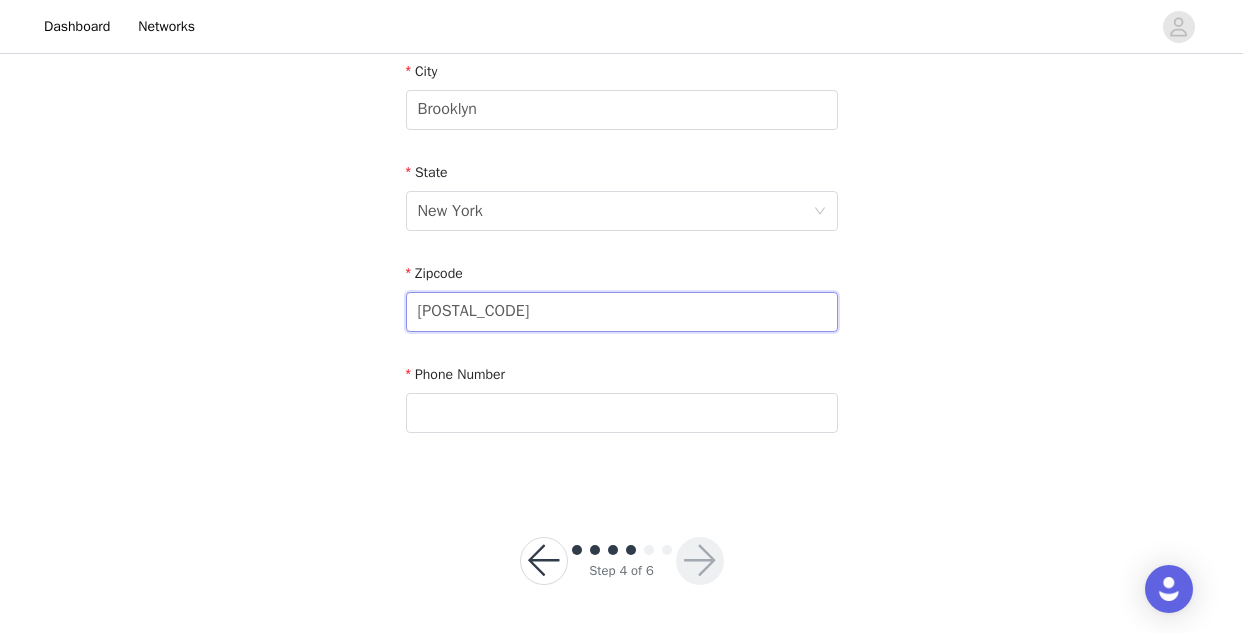 scroll, scrollTop: 730, scrollLeft: 0, axis: vertical 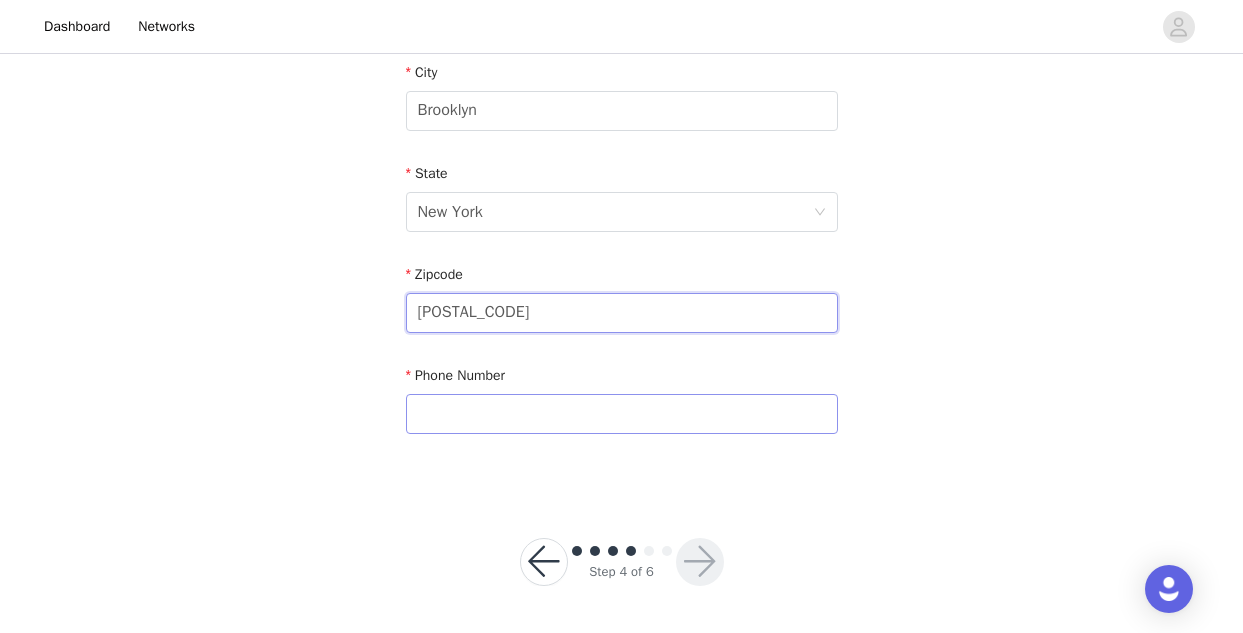 type on "[POSTAL_CODE]" 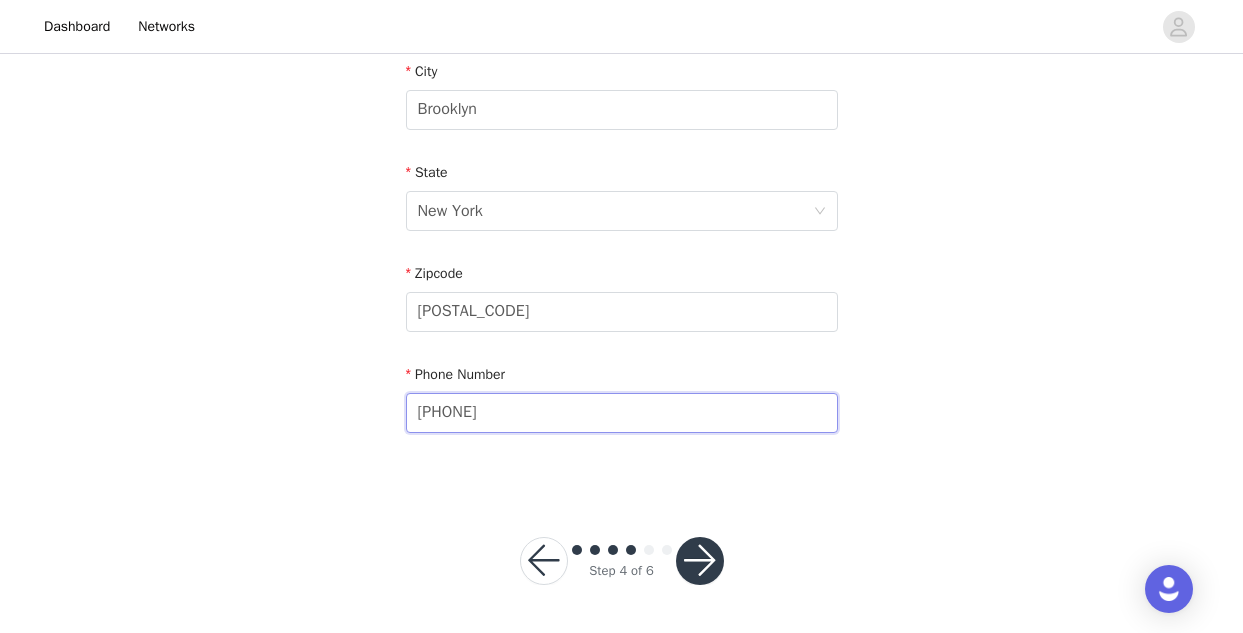 scroll, scrollTop: 730, scrollLeft: 0, axis: vertical 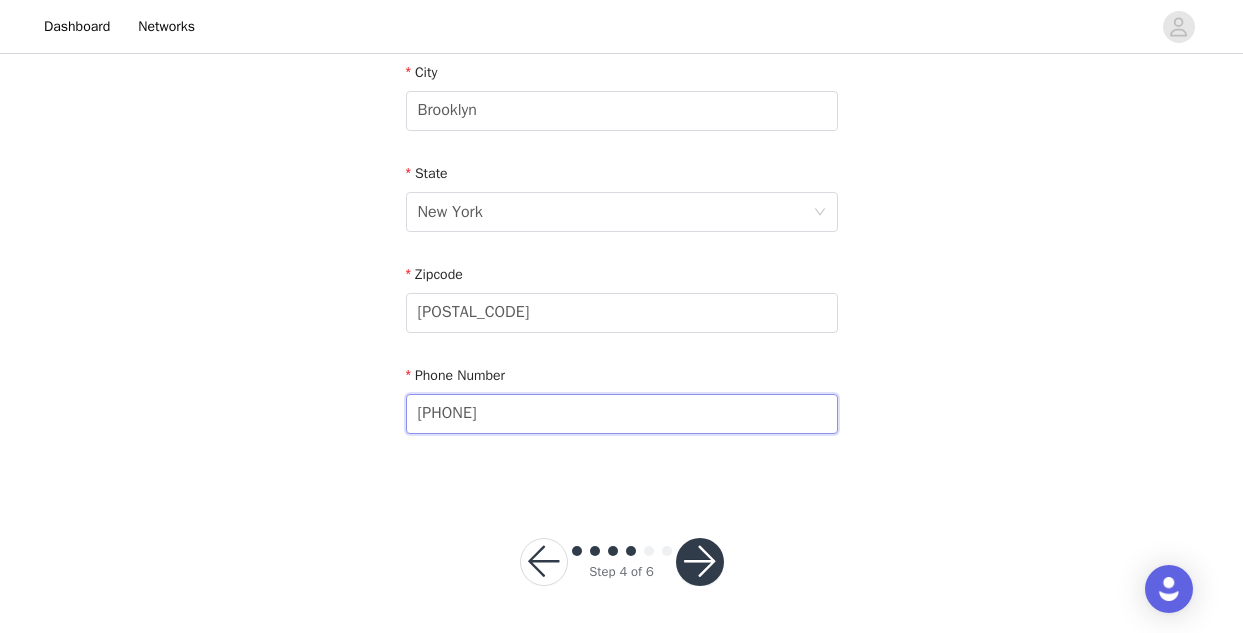 type on "[PHONE]" 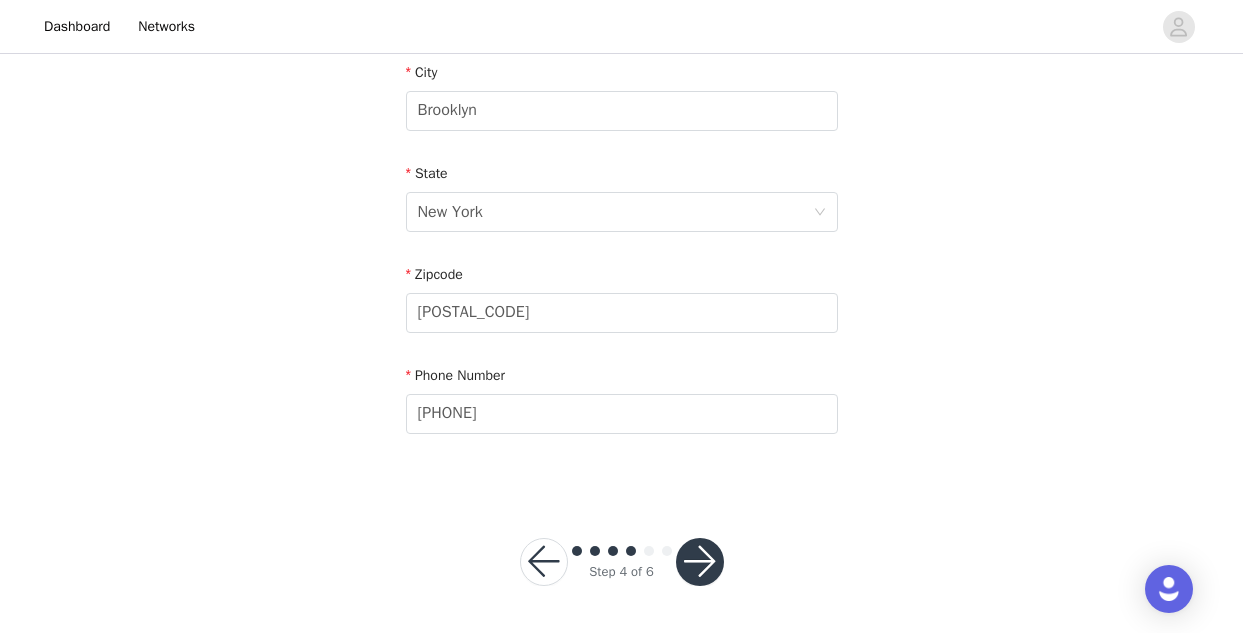 click at bounding box center [700, 562] 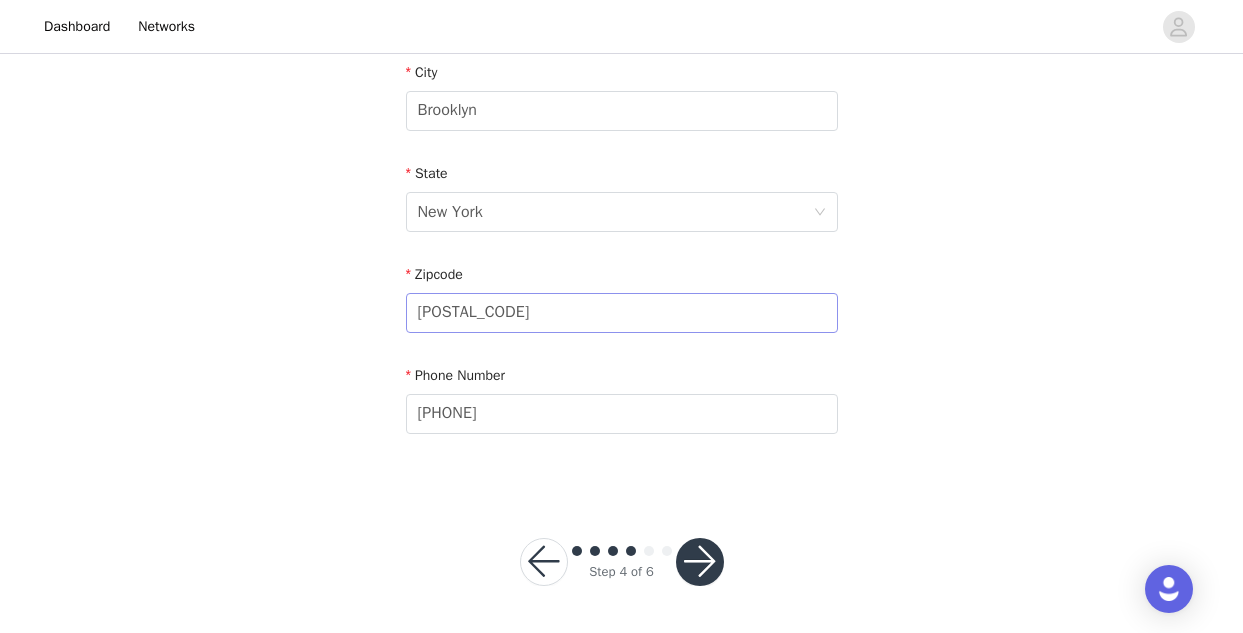 scroll, scrollTop: 0, scrollLeft: 0, axis: both 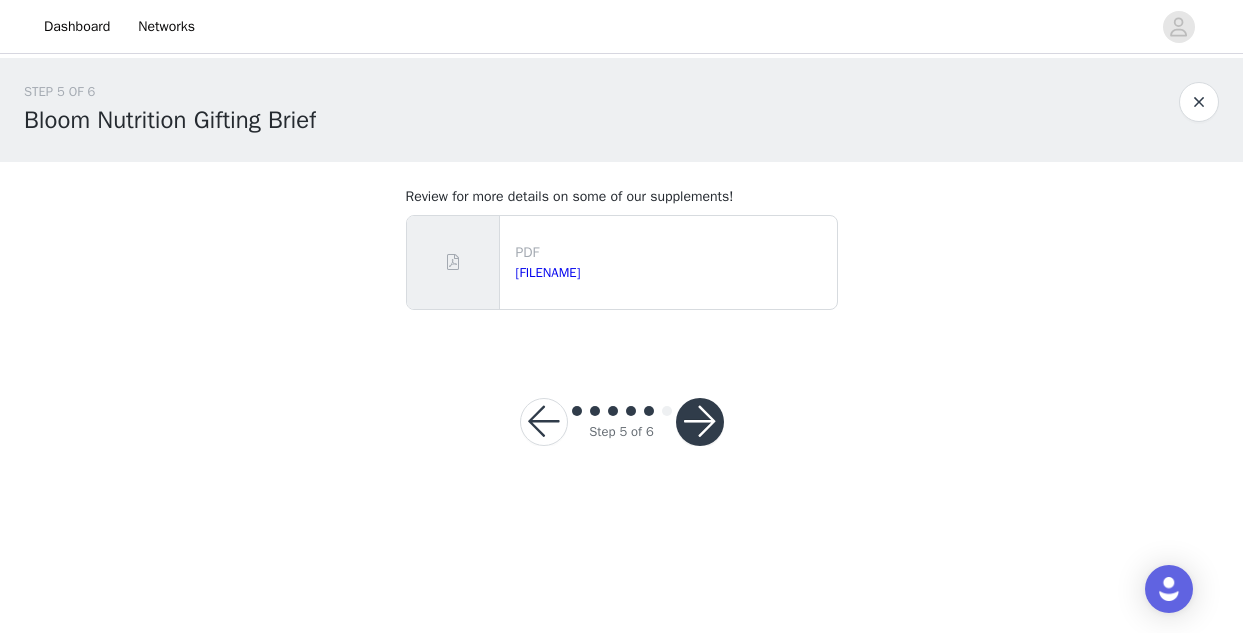 click at bounding box center (700, 422) 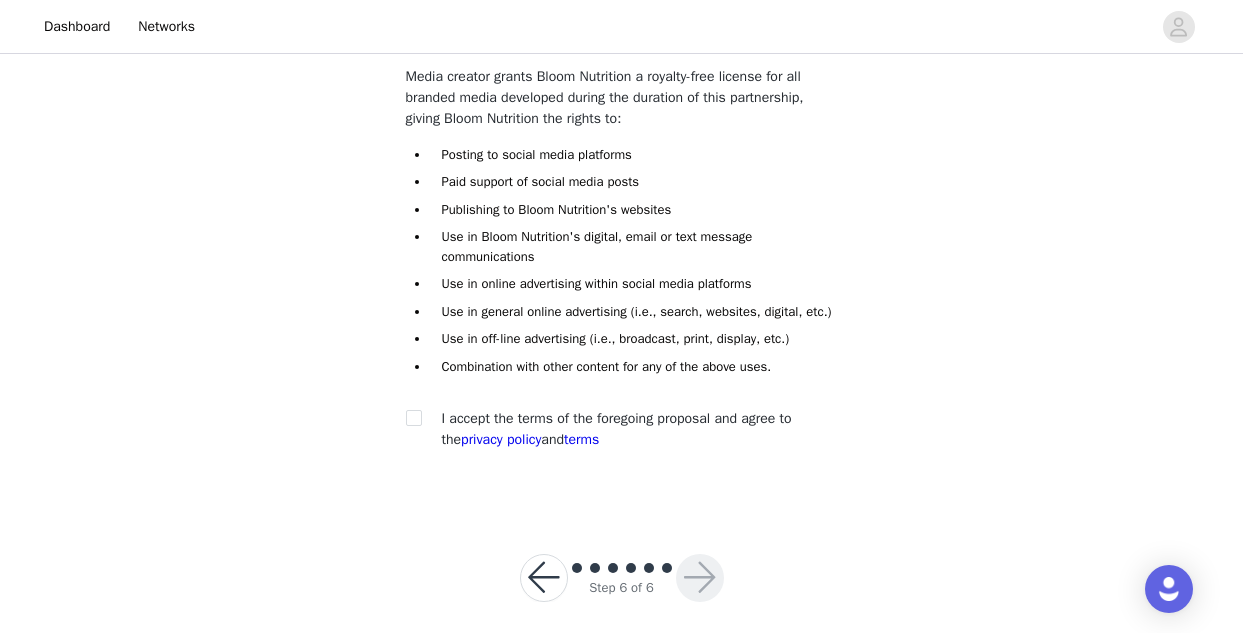 scroll, scrollTop: 166, scrollLeft: 0, axis: vertical 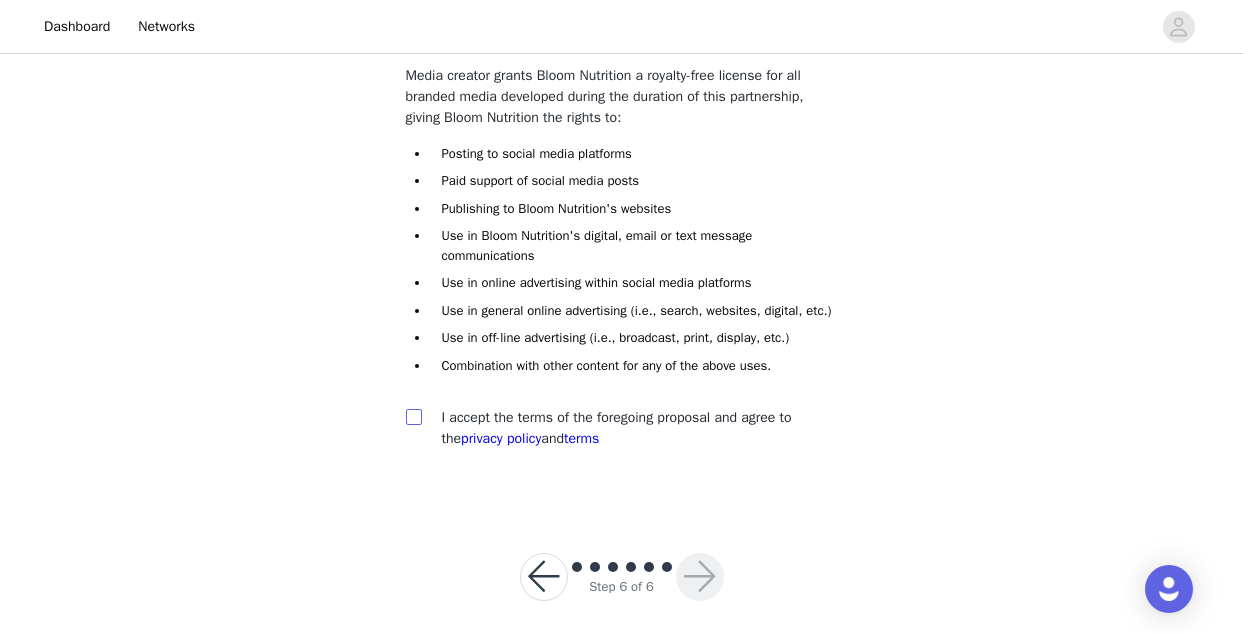 click at bounding box center (413, 416) 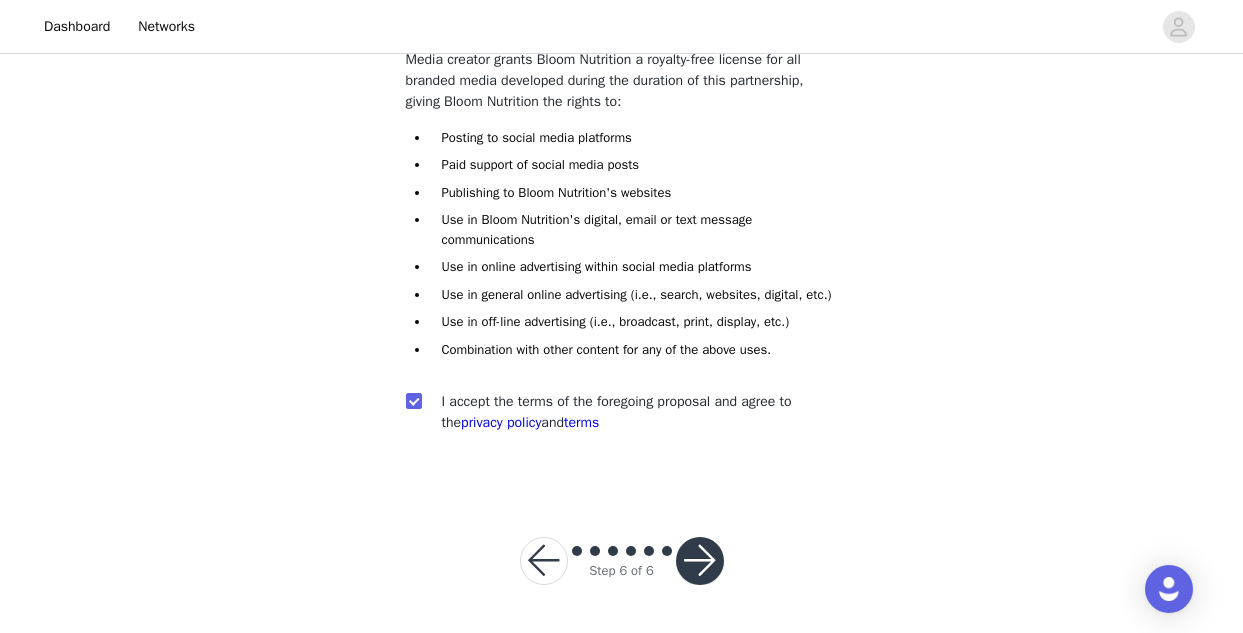 scroll, scrollTop: 200, scrollLeft: 0, axis: vertical 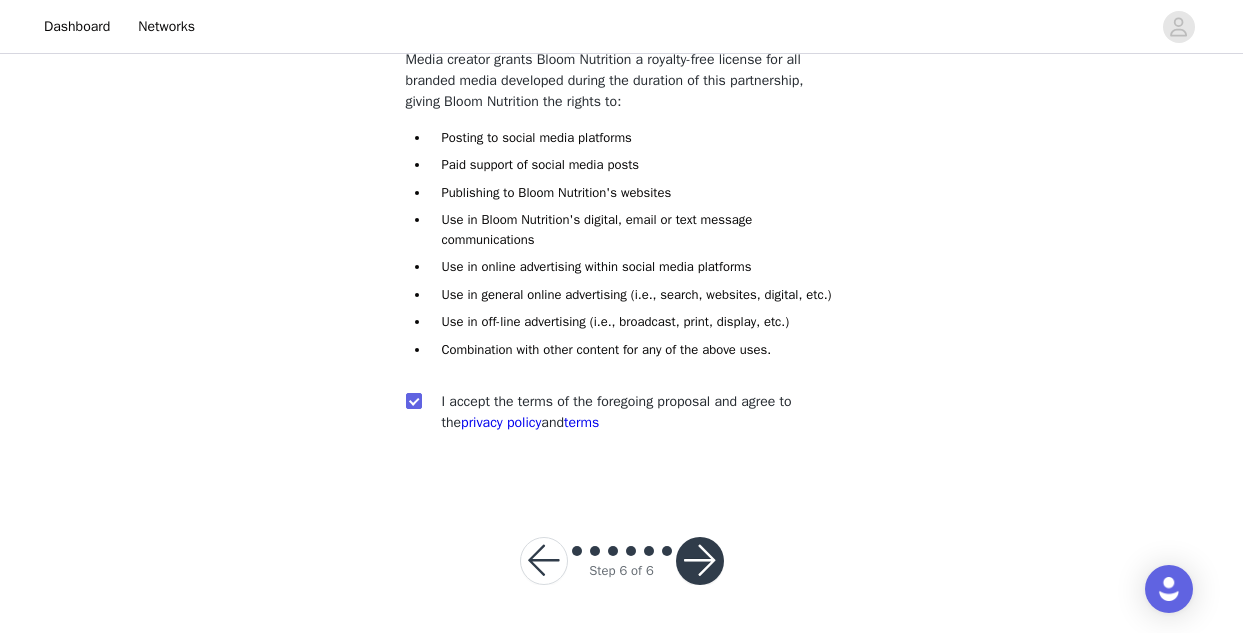 click at bounding box center (700, 561) 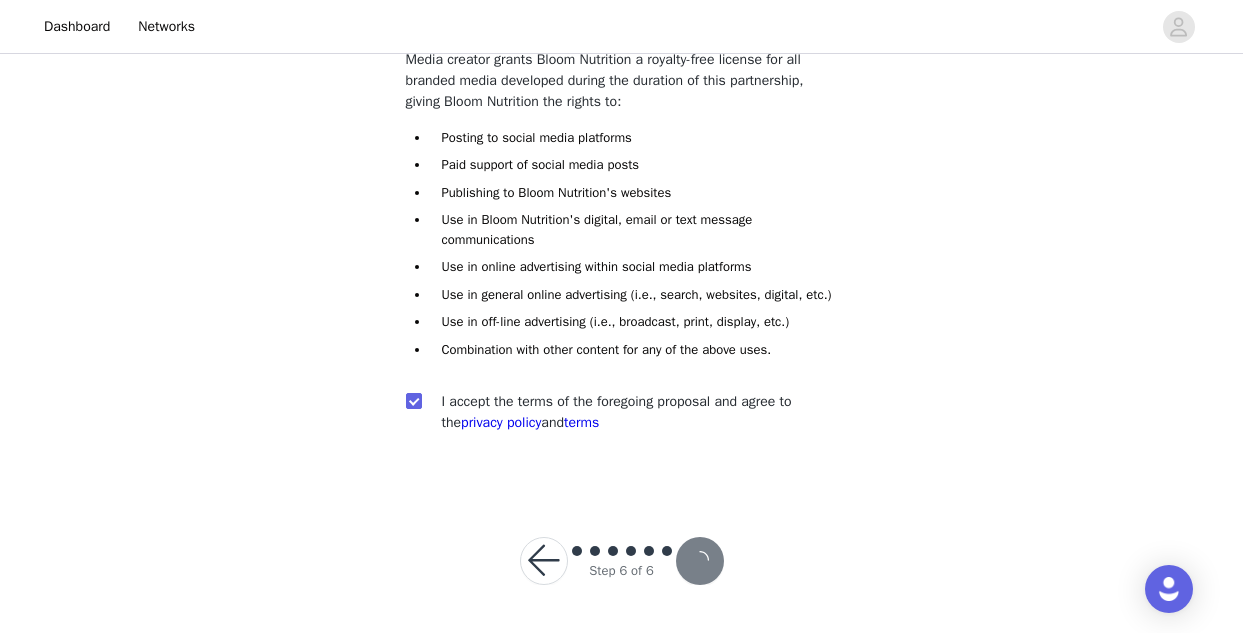 scroll, scrollTop: 0, scrollLeft: 0, axis: both 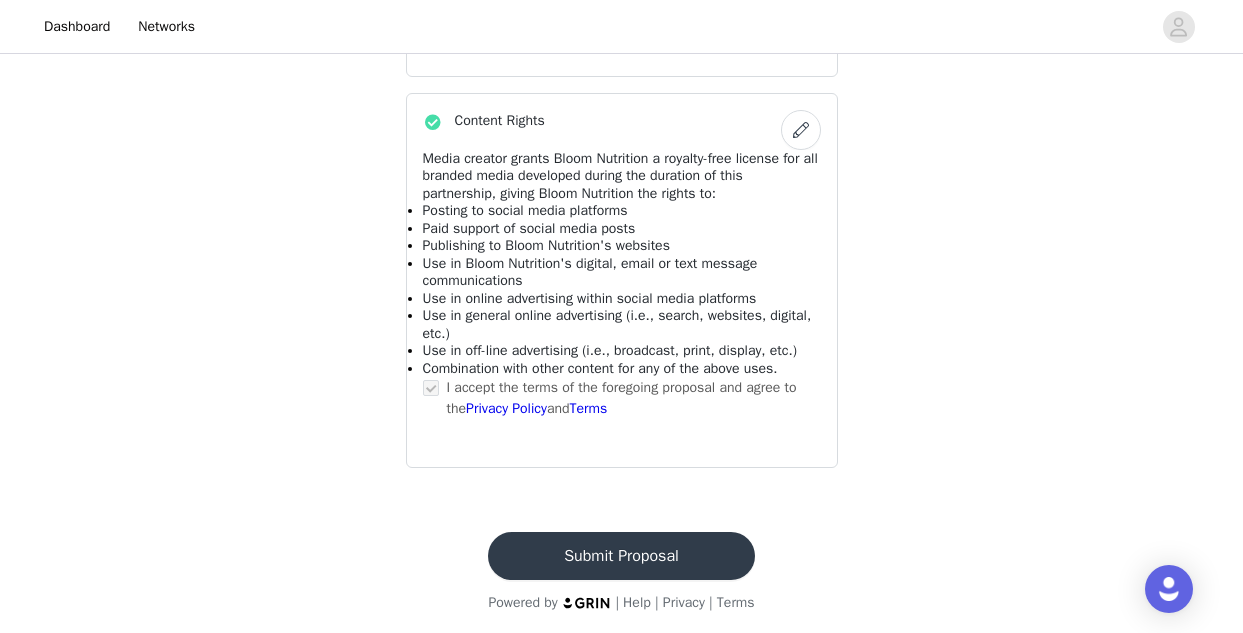 click on "Submit Proposal" at bounding box center (621, 556) 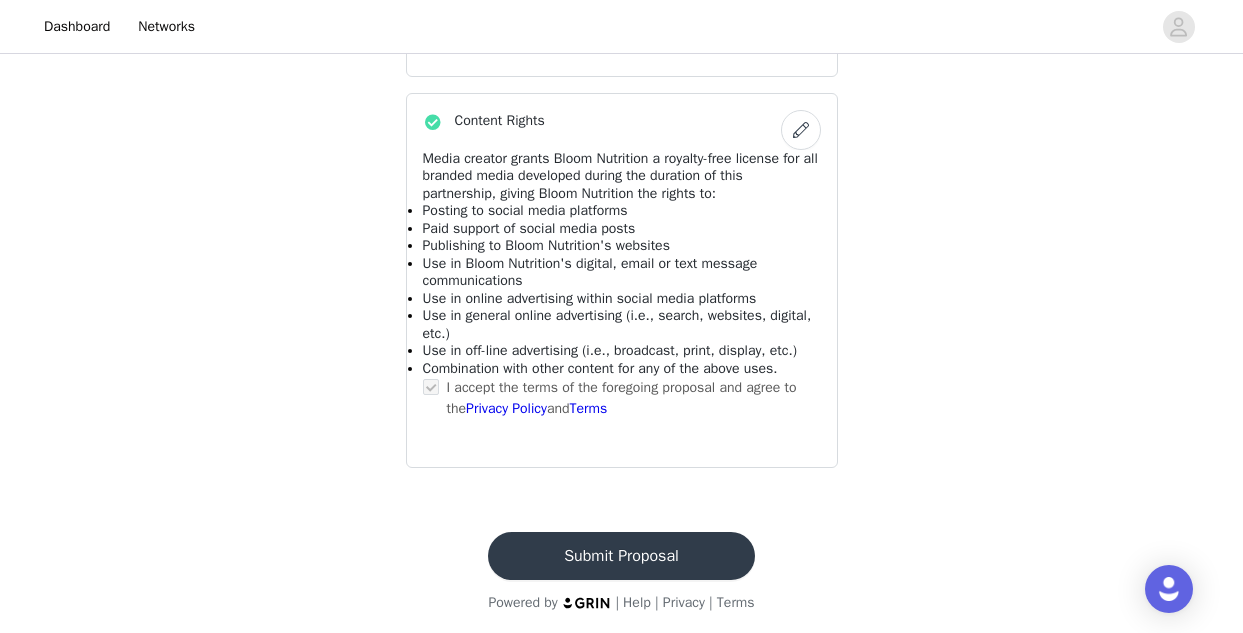 scroll, scrollTop: 0, scrollLeft: 0, axis: both 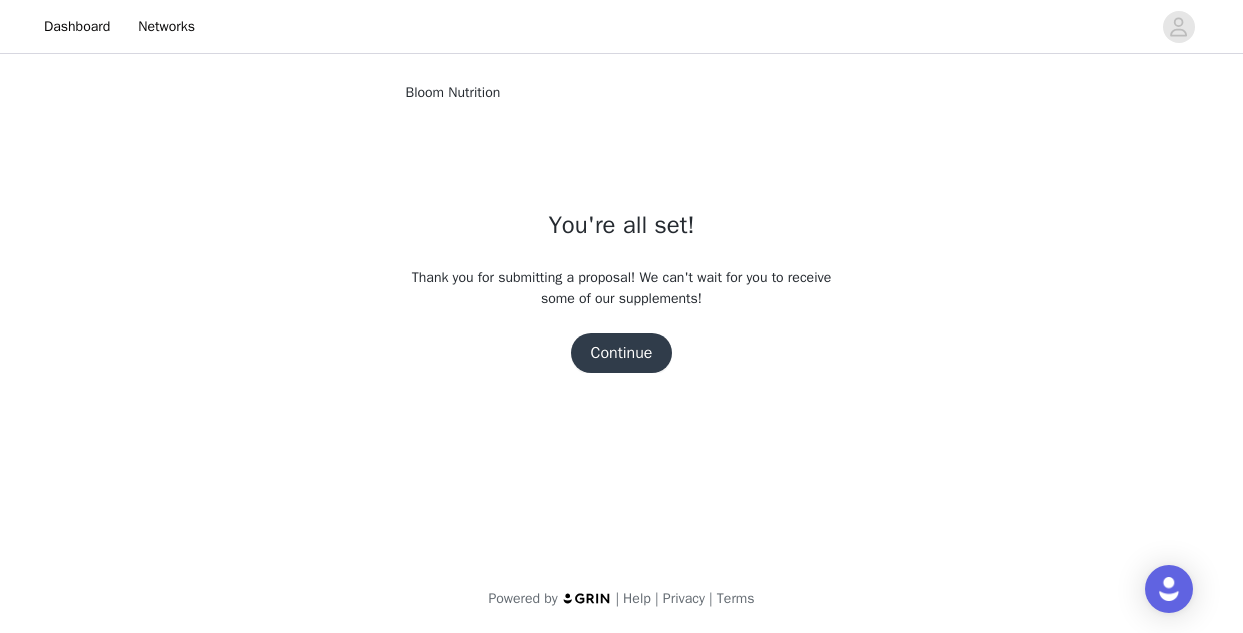 click on "Continue" at bounding box center (622, 353) 